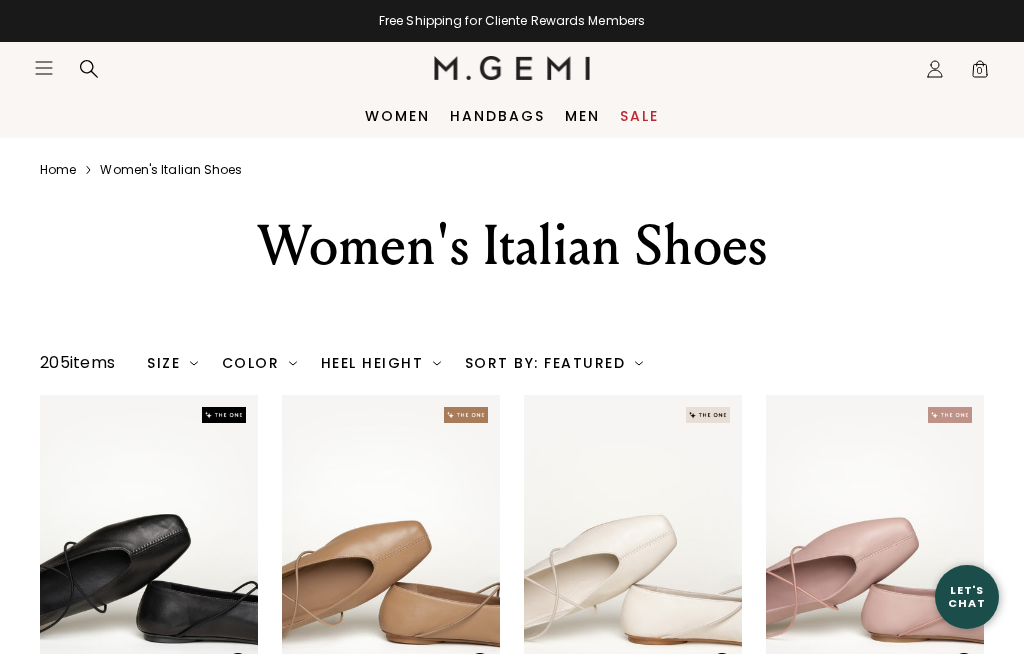 scroll, scrollTop: 0, scrollLeft: 0, axis: both 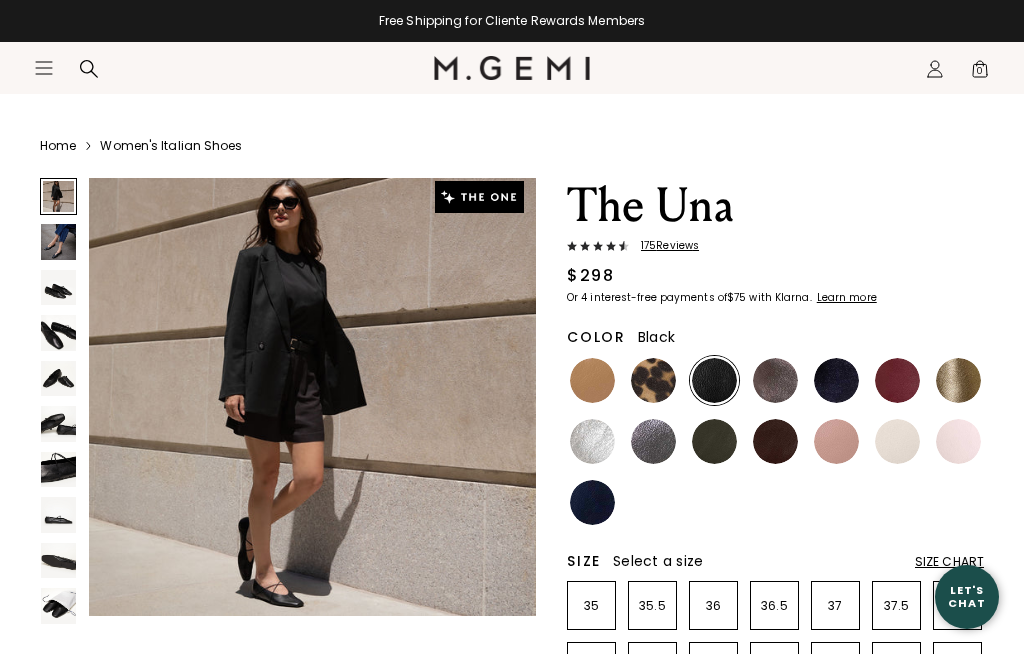 click at bounding box center [58, 241] 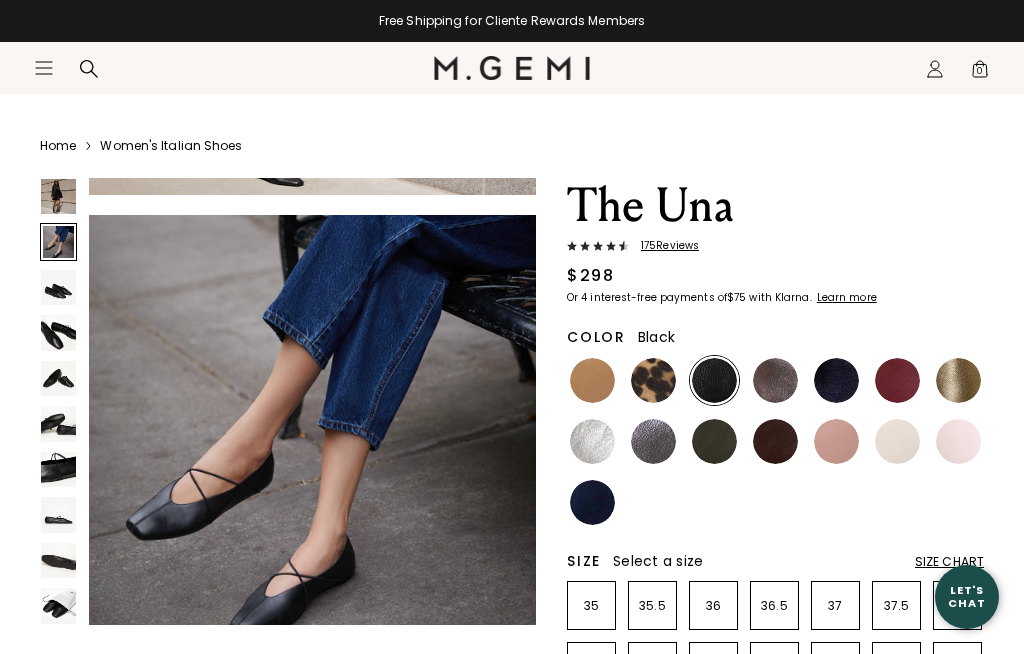 scroll, scrollTop: 467, scrollLeft: 0, axis: vertical 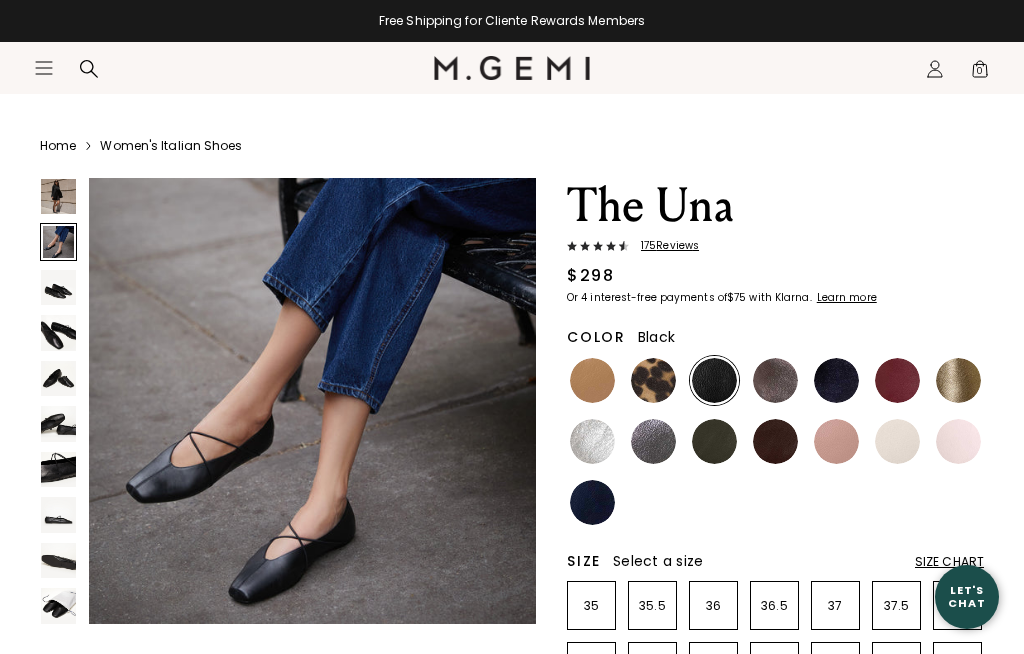click at bounding box center [58, 241] 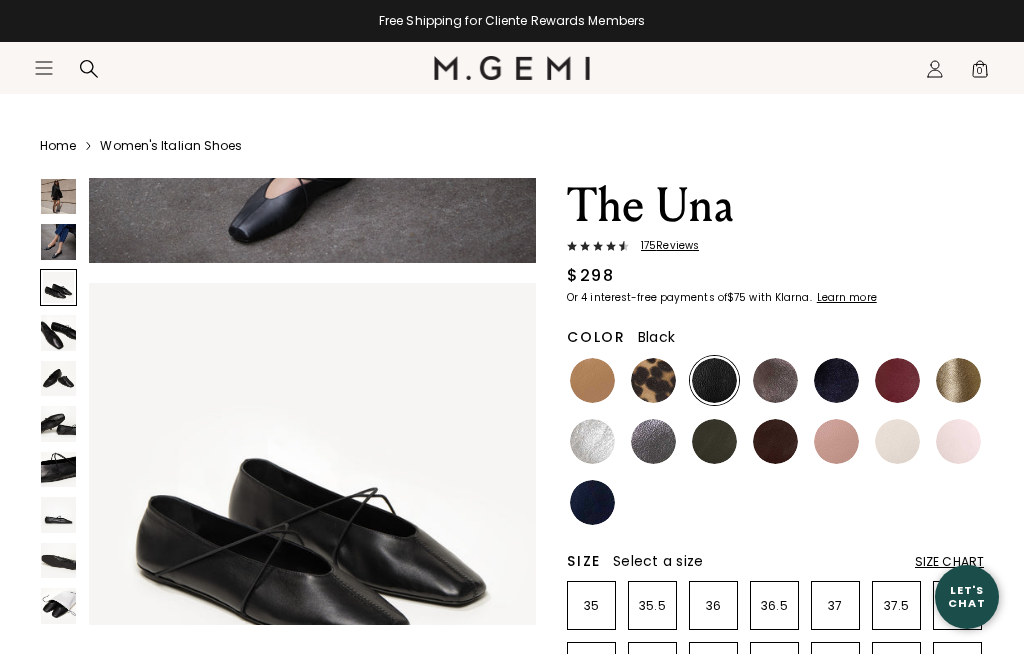 scroll, scrollTop: 933, scrollLeft: 0, axis: vertical 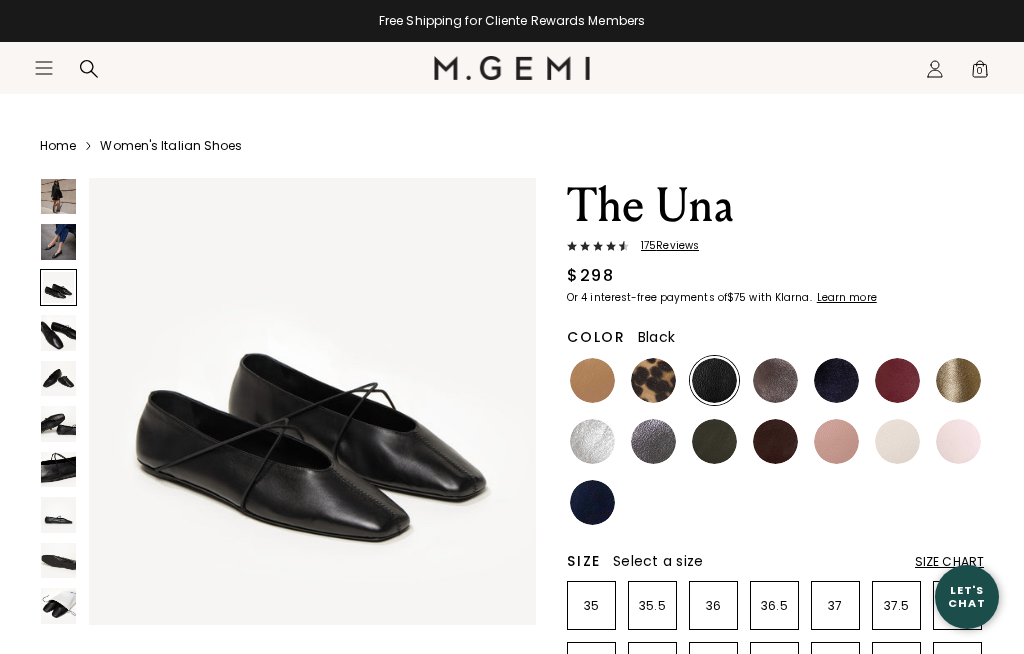 click at bounding box center [58, 332] 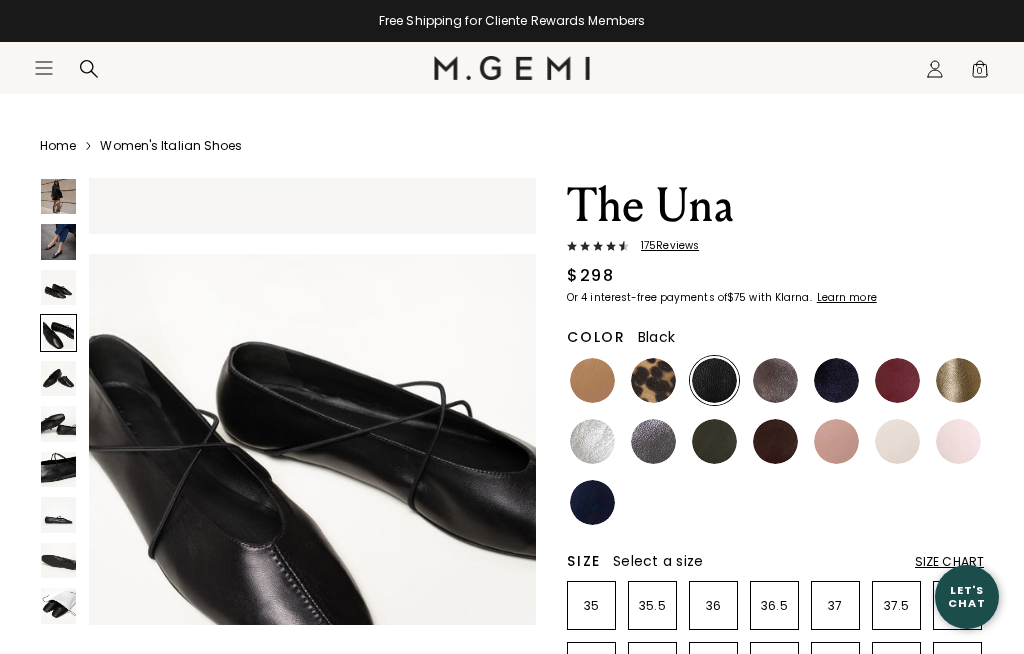 scroll, scrollTop: 1400, scrollLeft: 0, axis: vertical 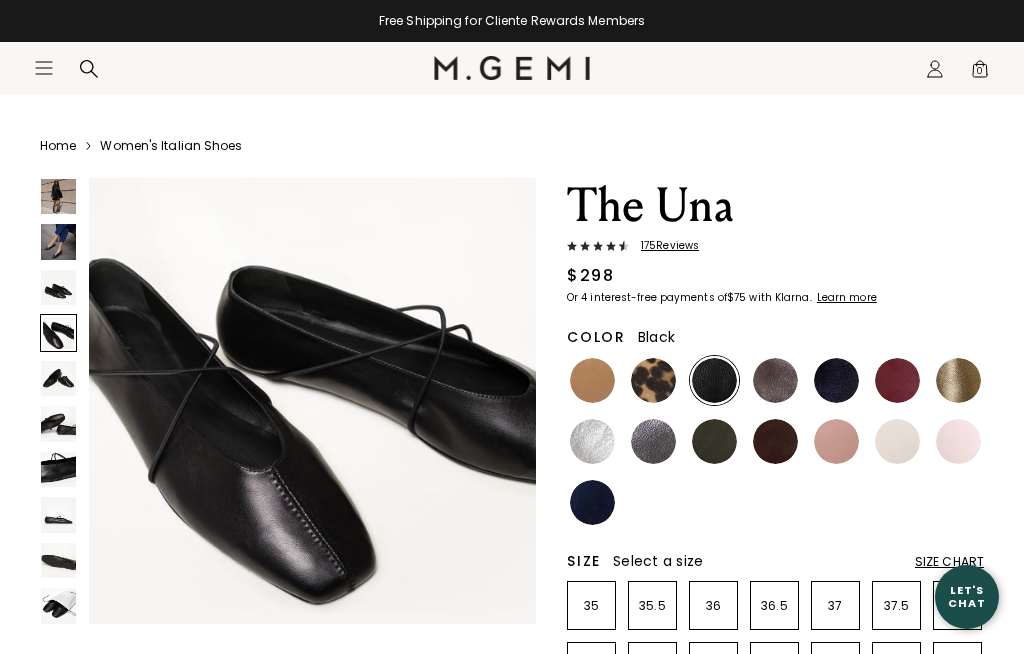 click at bounding box center (58, 378) 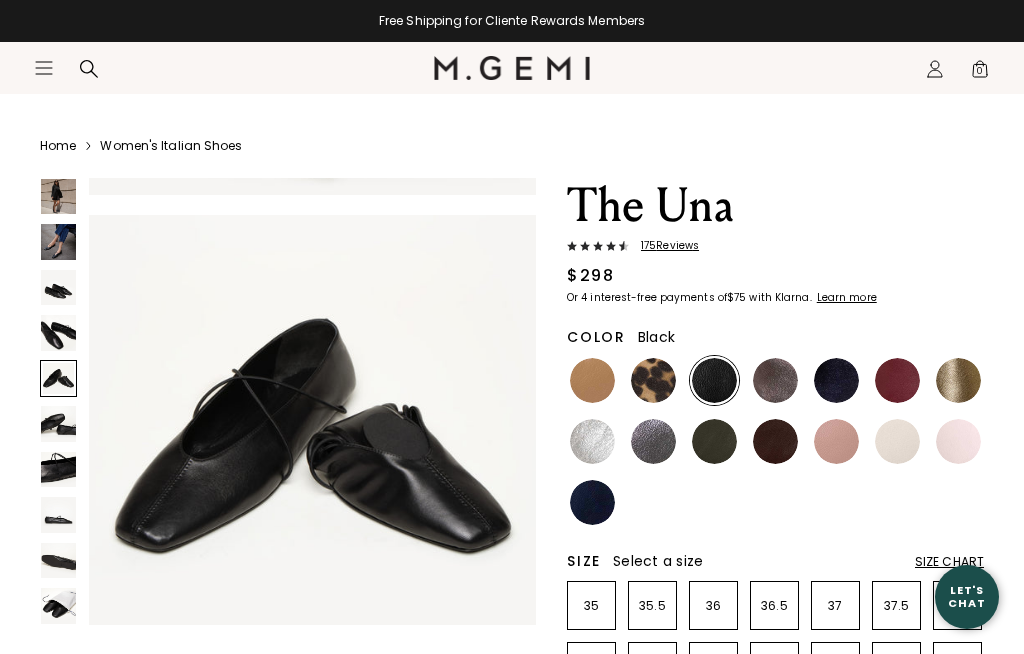 scroll, scrollTop: 1866, scrollLeft: 0, axis: vertical 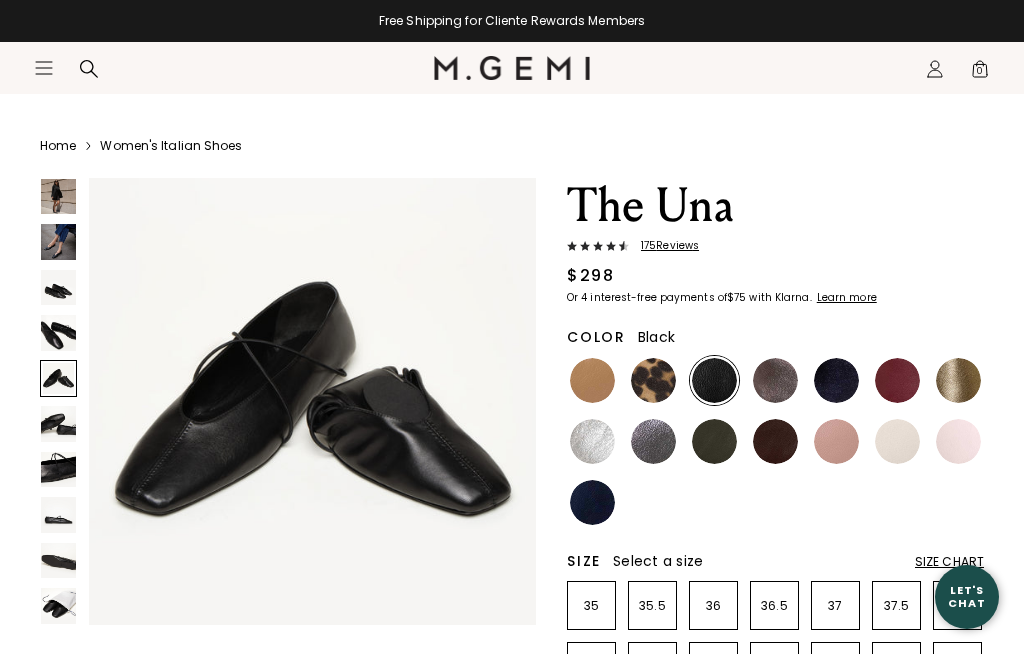 click on "Home Women's Italian Shoes
The Una 175  Review s $298
Or 4 interest-free payments of  $75   with Klarna Learn more
Color  Black Size Select a size Size Chart 35 35.5 36 36.5 37 37.5 38 38.5 39 39.5 40 40.5 41 42 Icons/20x20/bulb@2x Fit Tip True to size Add to Bag Free Shipping for  Cliente Rewards  Members Thoughts from Maria
Details Unstructured Italian nappa leather upper
Italian calf leather and suede lining
Hand-painted leather sole with natural rubber inserts
Criss-cross elastic straps
10mm (0.4”) heel
We use only leather from Italian tanneries certified by the Leather Working Group, a nonprofit dedicated to more sustainable leather production. Handmade in Tuscany, Italy Shipping" at bounding box center [512, 850] 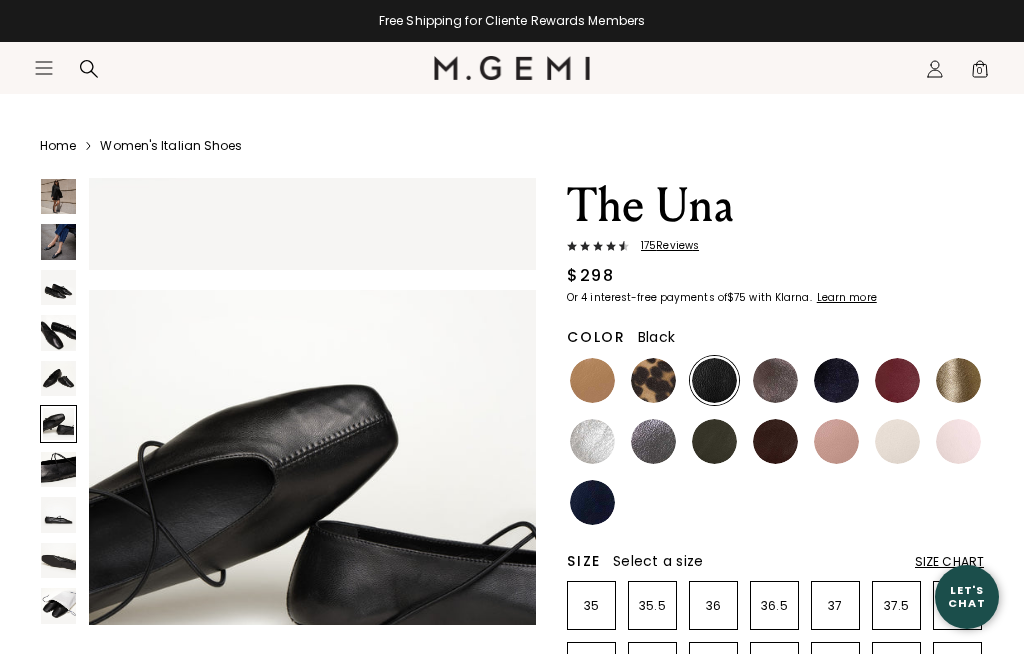 scroll, scrollTop: 2333, scrollLeft: 0, axis: vertical 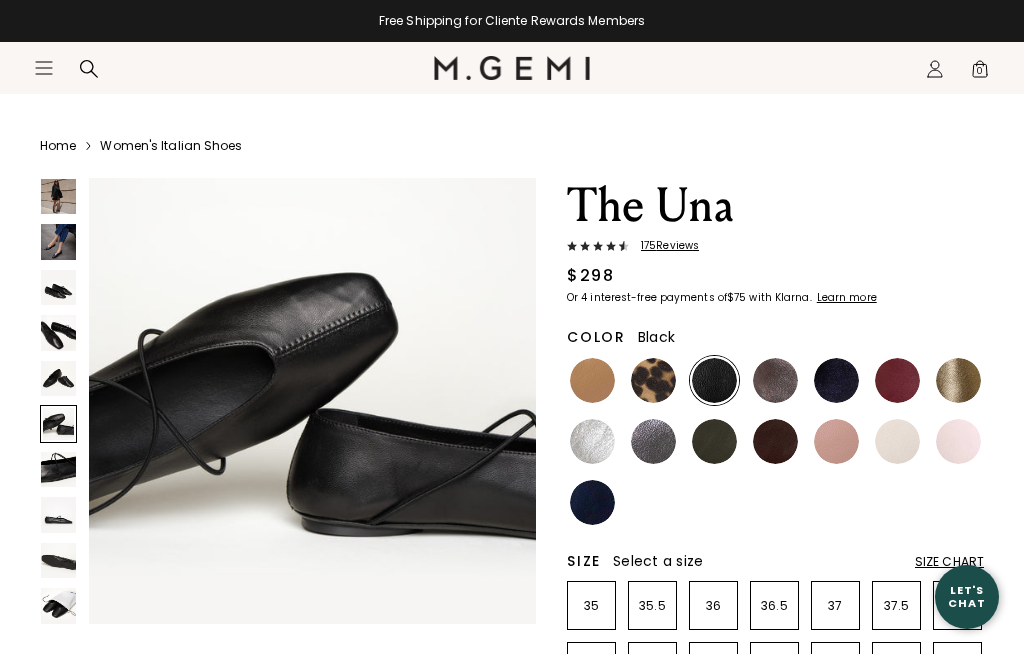 click on "Home Women's Italian Shoes
The Una 175  Review s $298
Or 4 interest-free payments of  $75   with Klarna Learn more
Color  Black Size Select a size Size Chart 35 35.5 36 36.5 37 37.5 38 38.5 39 39.5 40 40.5 41 42 Icons/20x20/bulb@2x Fit Tip True to size Add to Bag Free Shipping for  Cliente Rewards  Members Thoughts from Maria
Details Unstructured Italian nappa leather upper
Italian calf leather and suede lining
Hand-painted leather sole with natural rubber inserts
Criss-cross elastic straps
10mm (0.4”) heel
We use only leather from Italian tanneries certified by the Leather Working Group, a nonprofit dedicated to more sustainable leather production. Handmade in Tuscany, Italy Shipping" at bounding box center (512, 850) 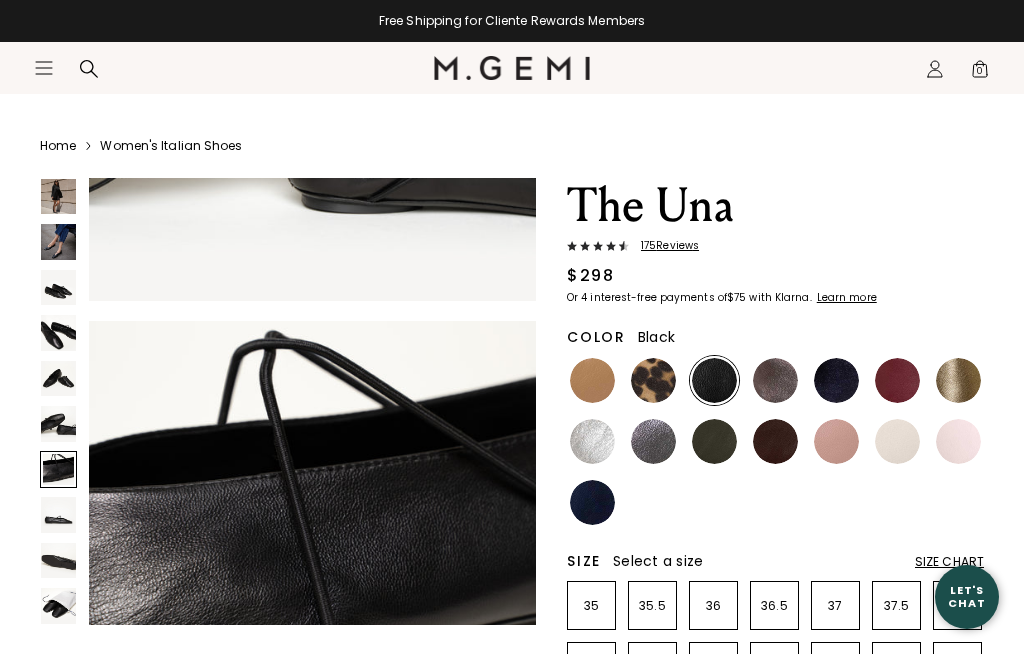 scroll, scrollTop: 2799, scrollLeft: 0, axis: vertical 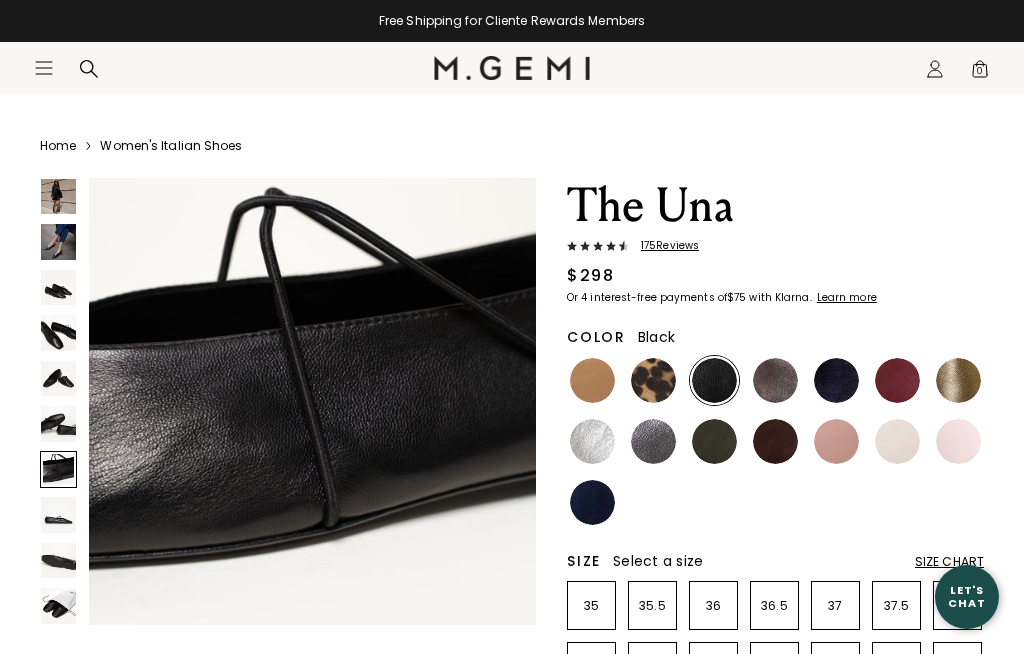 click at bounding box center (58, 514) 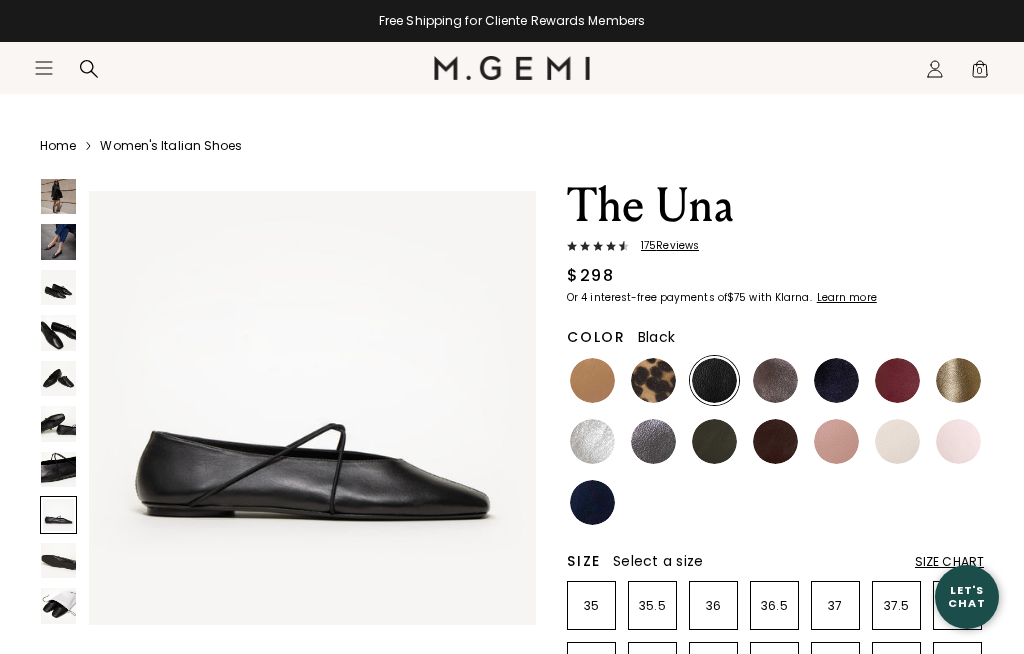 scroll, scrollTop: 3266, scrollLeft: 0, axis: vertical 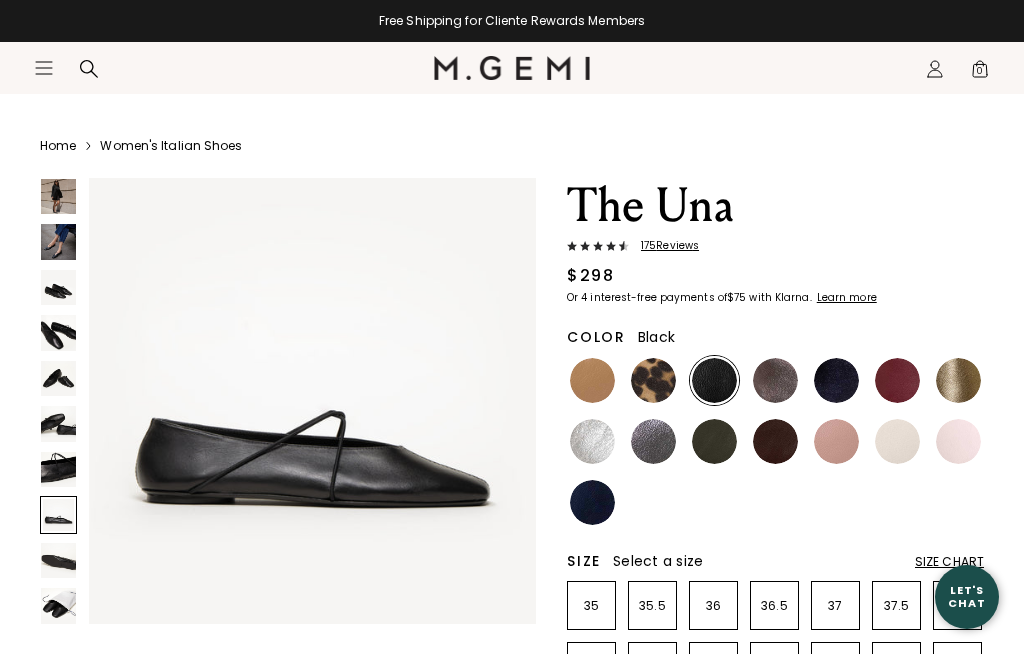 click on "Home Women's Italian Shoes
The Una 175  Review s $298
Or 4 interest-free payments of  $75   with Klarna Learn more
Color  Black Size Select a size Size Chart 35 35.5 36 36.5 37 37.5 38 38.5 39 39.5 40 40.5 41 42 Icons/20x20/bulb@2x Fit Tip True to size Add to Bag Free Shipping for  Cliente Rewards  Members Thoughts from Maria
Details Unstructured Italian nappa leather upper
Italian calf leather and suede lining
Hand-painted leather sole with natural rubber inserts
Criss-cross elastic straps
10mm (0.4”) heel
We use only leather from Italian tanneries certified by the Leather Working Group, a nonprofit dedicated to more sustainable leather production. Handmade in Tuscany, Italy Shipping" at bounding box center (512, 850) 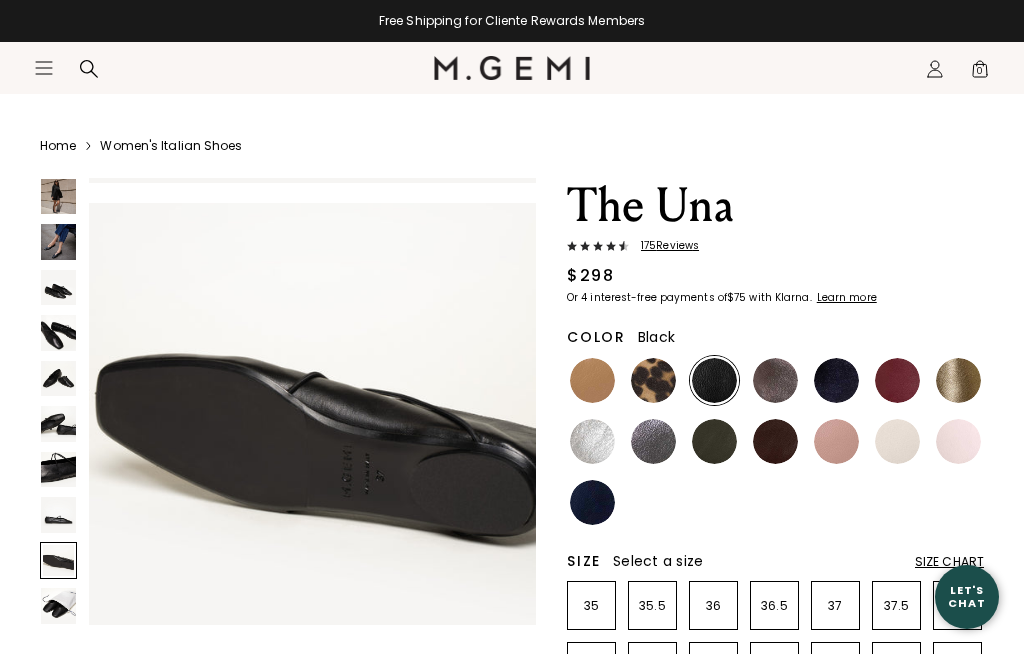 scroll, scrollTop: 3732, scrollLeft: 0, axis: vertical 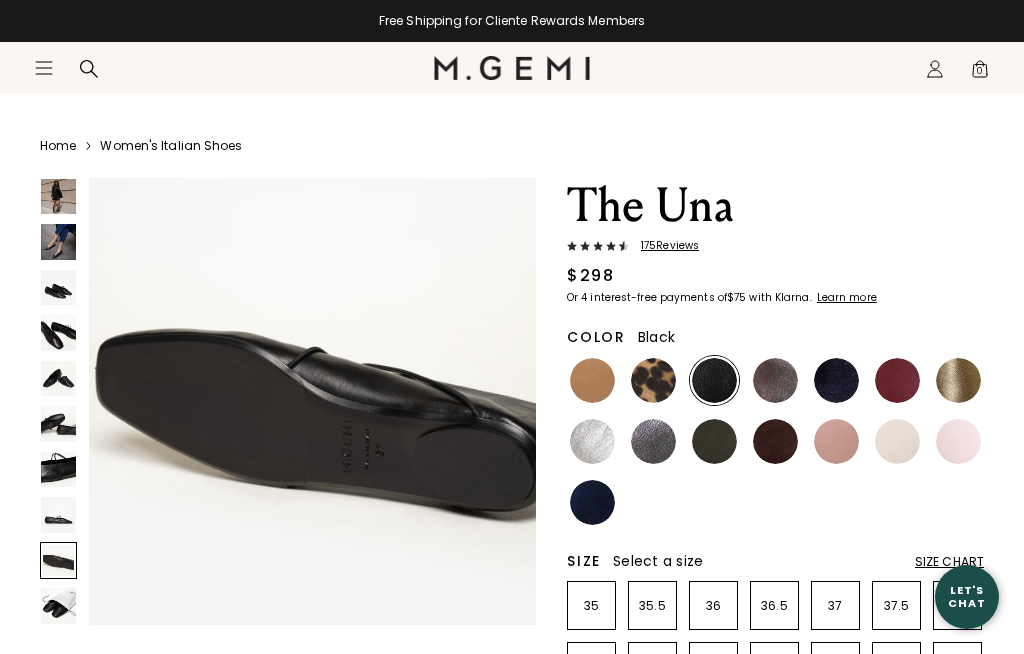 click at bounding box center (58, 560) 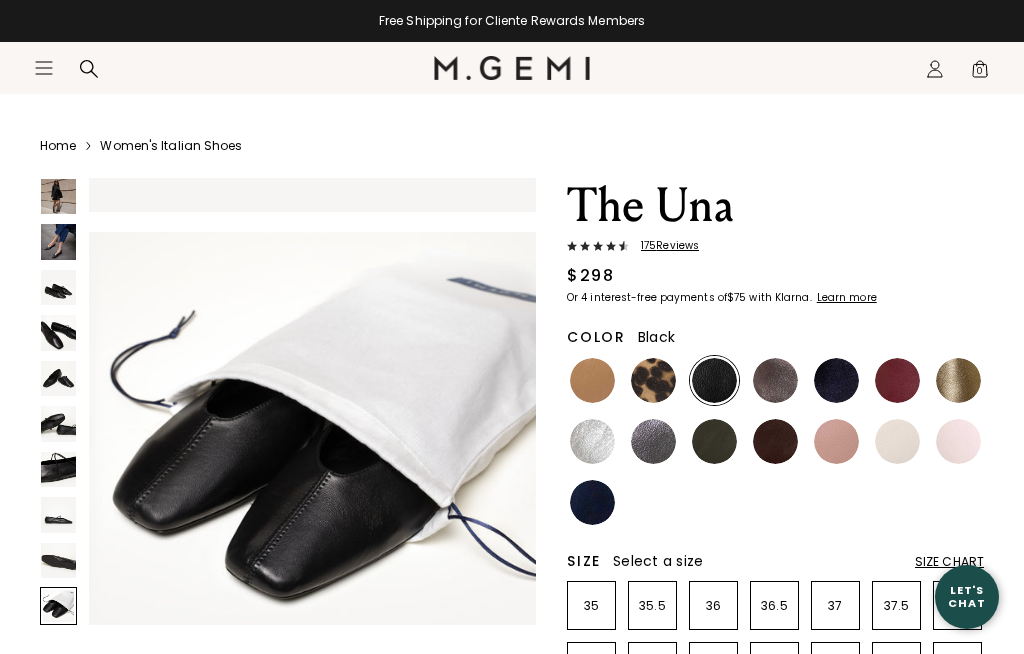 scroll, scrollTop: 4199, scrollLeft: 0, axis: vertical 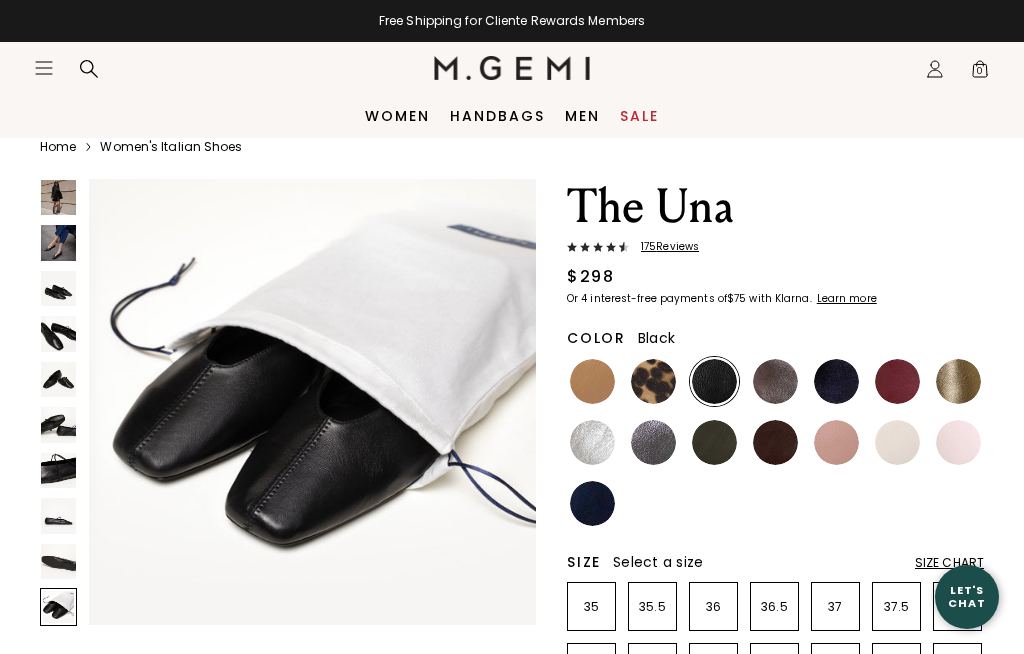 click at bounding box center [58, 197] 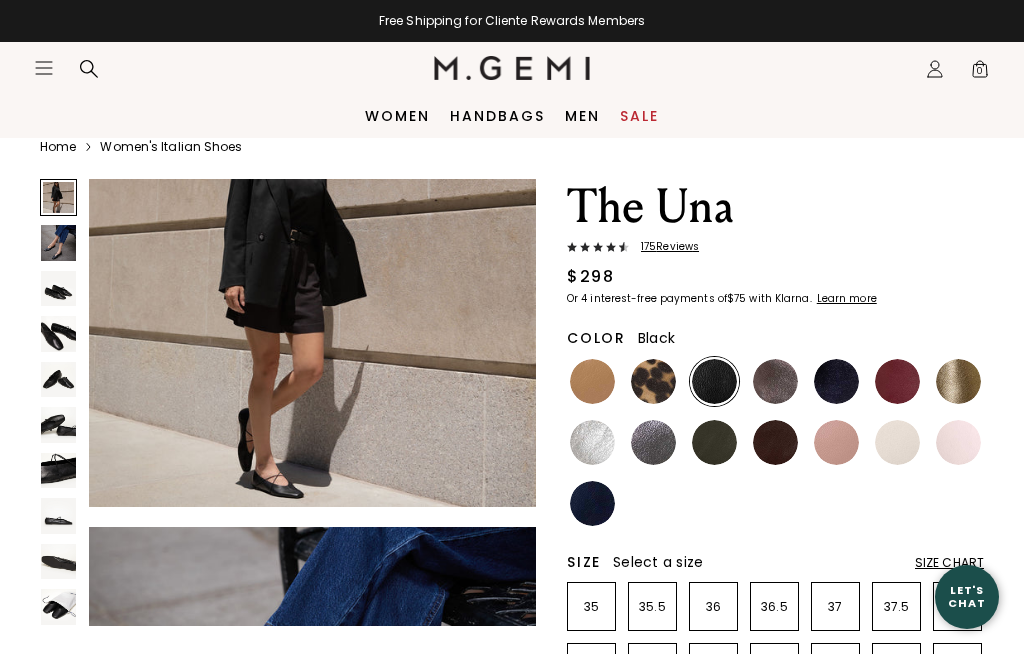 scroll, scrollTop: 0, scrollLeft: 0, axis: both 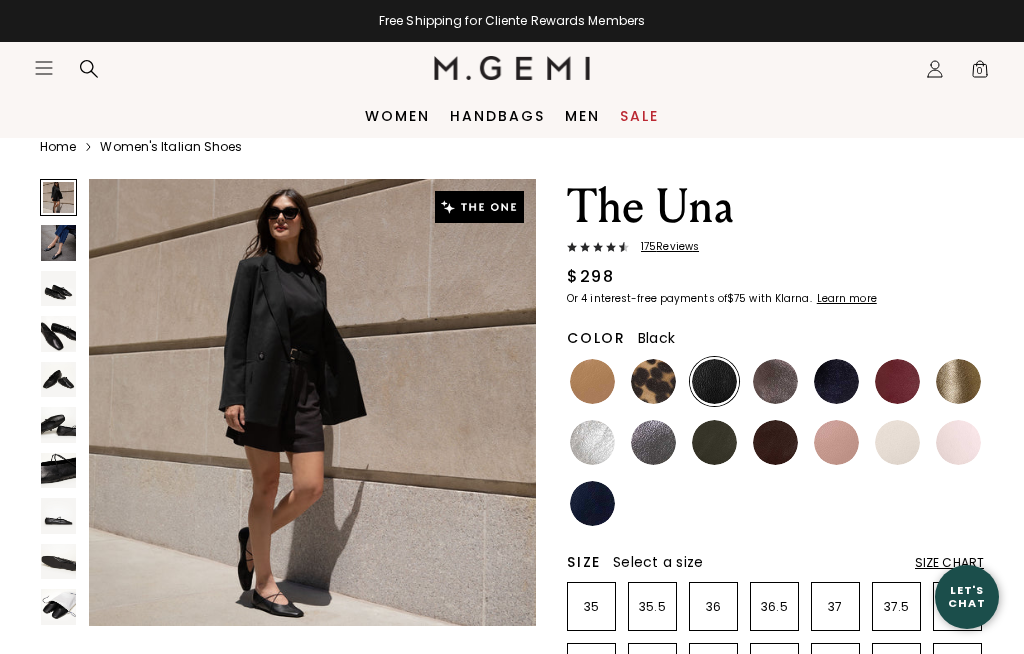 click at bounding box center [58, 242] 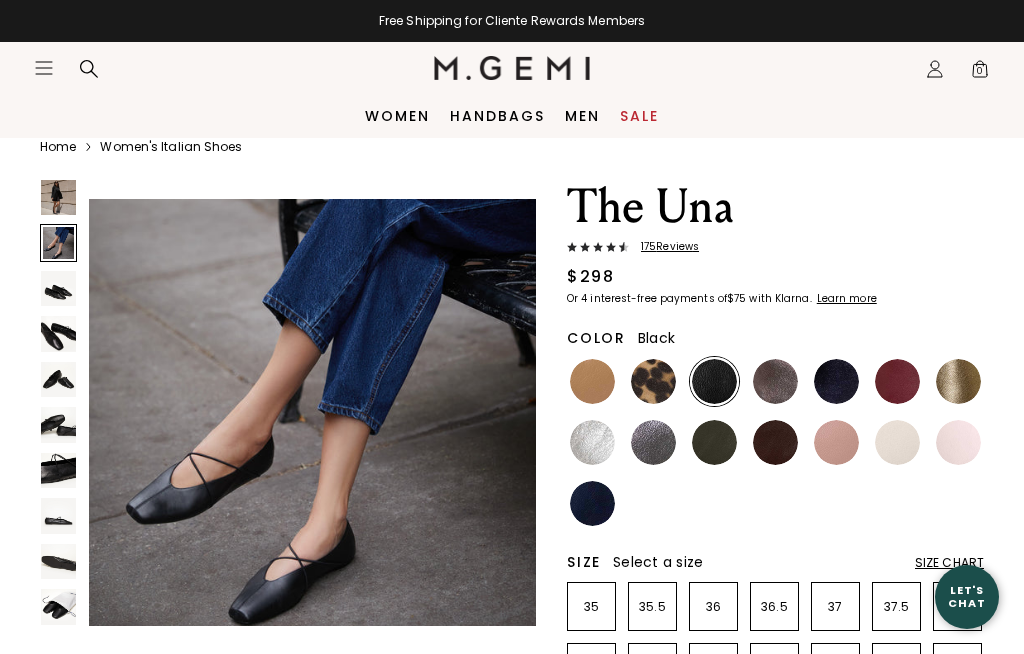 scroll, scrollTop: 467, scrollLeft: 0, axis: vertical 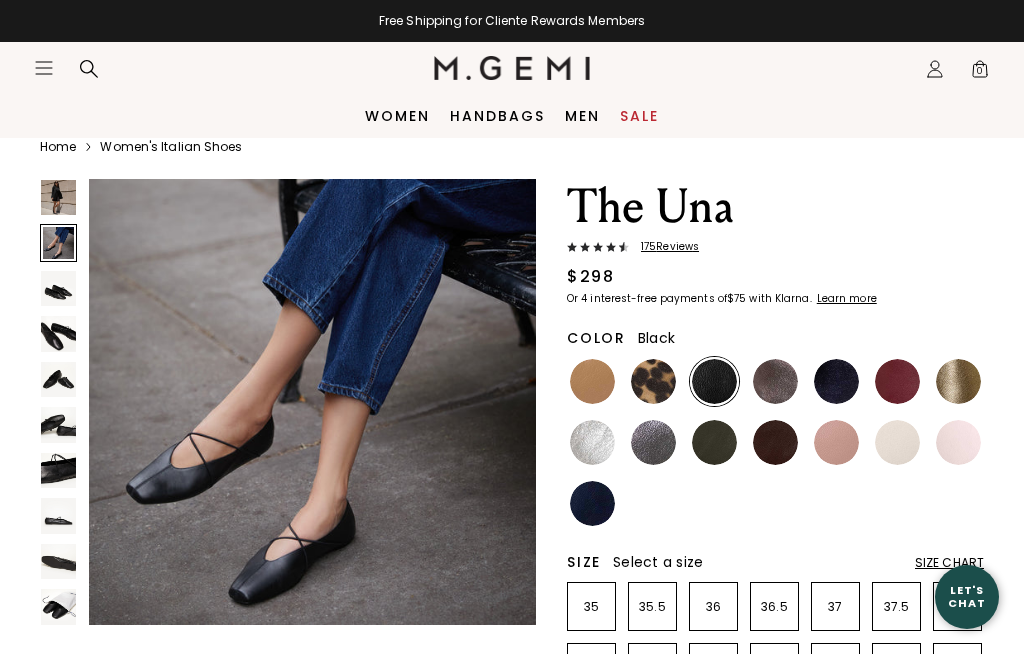 click at bounding box center (592, 381) 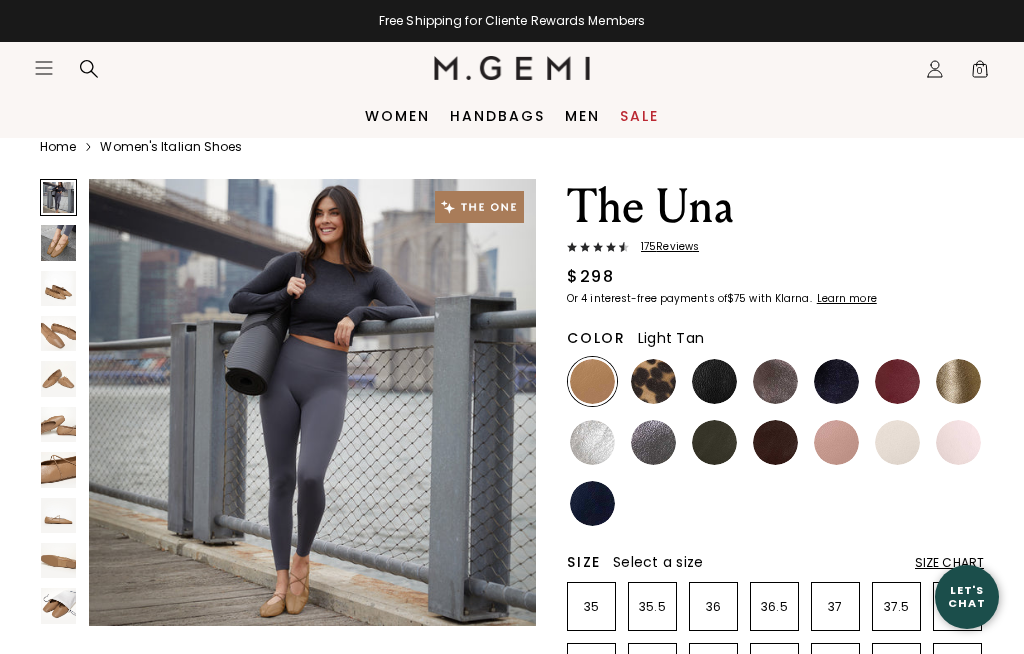 scroll, scrollTop: 0, scrollLeft: 0, axis: both 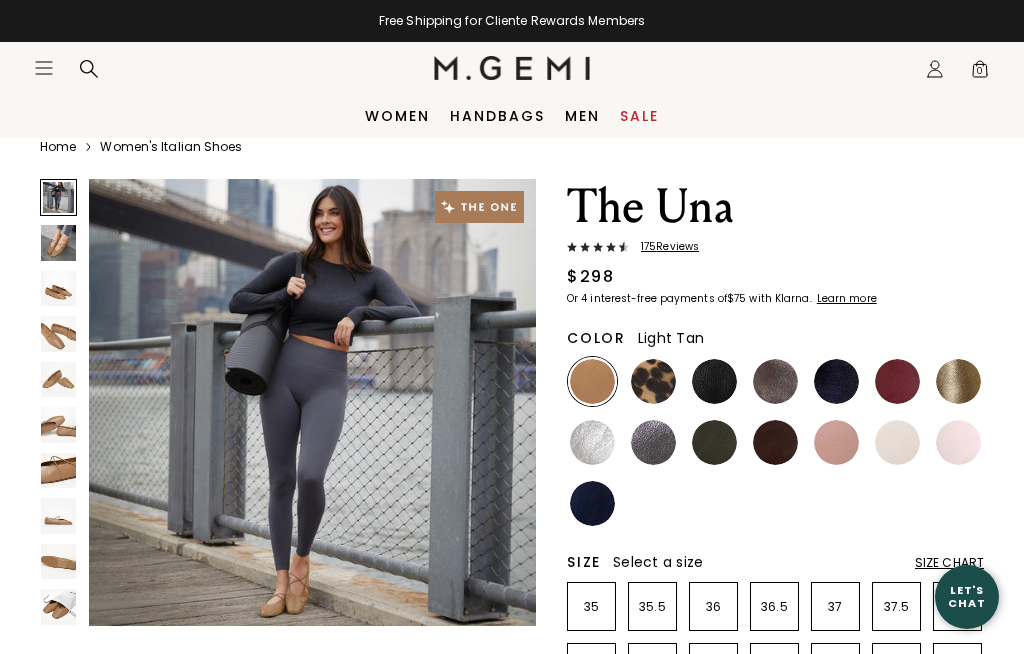 click at bounding box center [58, 197] 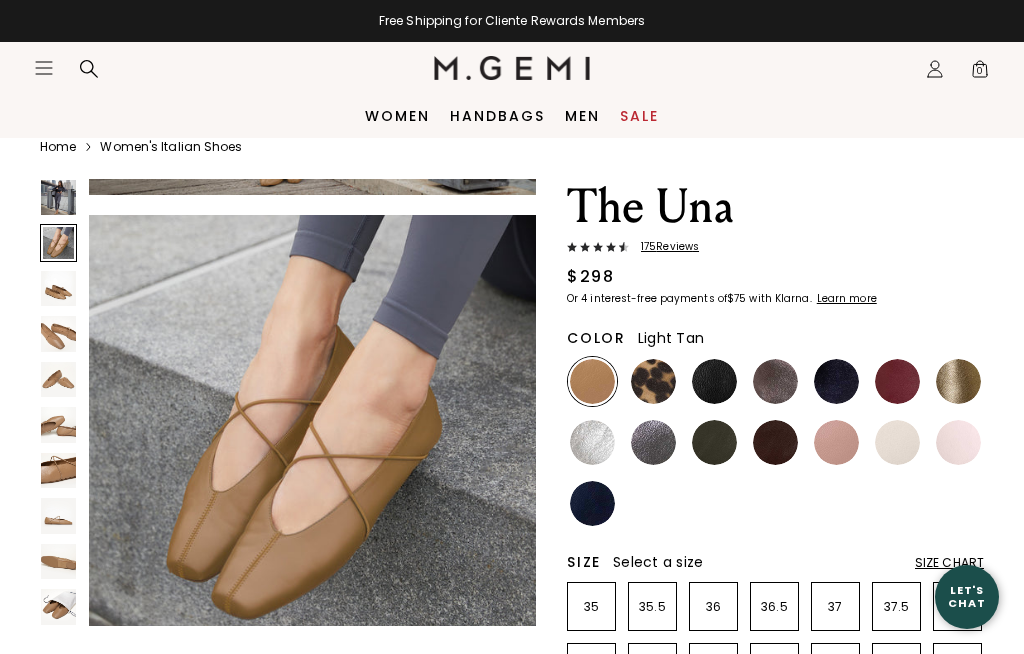 scroll, scrollTop: 467, scrollLeft: 0, axis: vertical 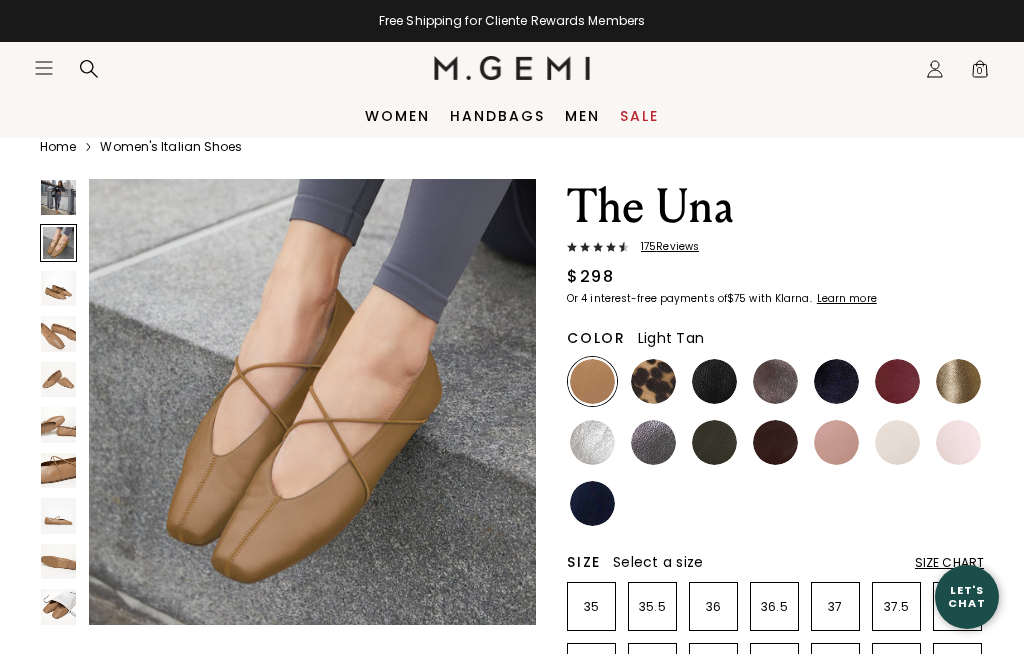click at bounding box center (653, 381) 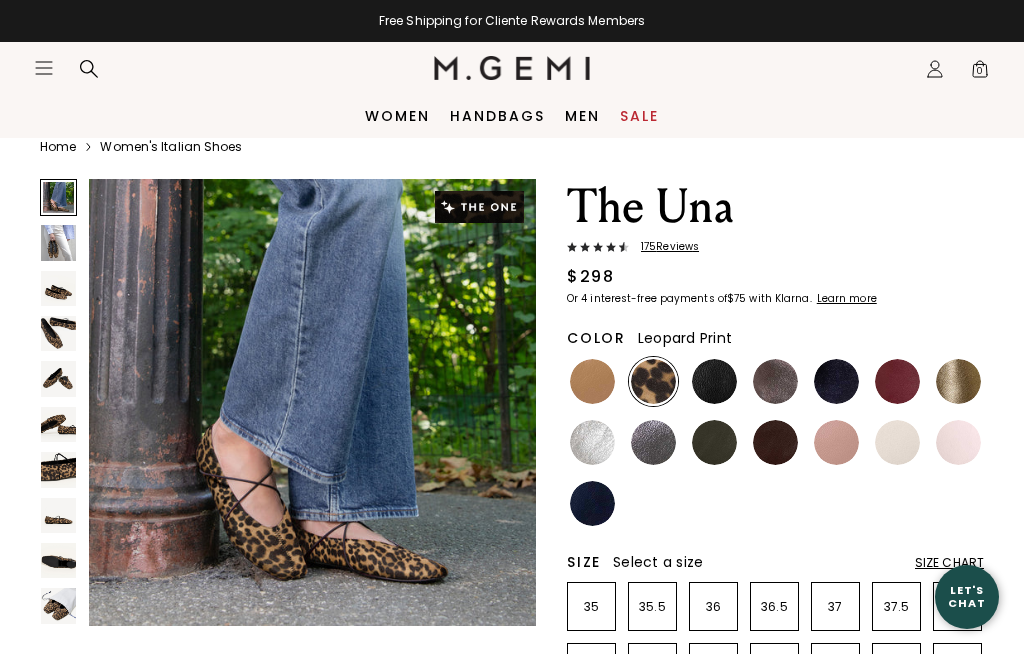 scroll, scrollTop: 0, scrollLeft: 0, axis: both 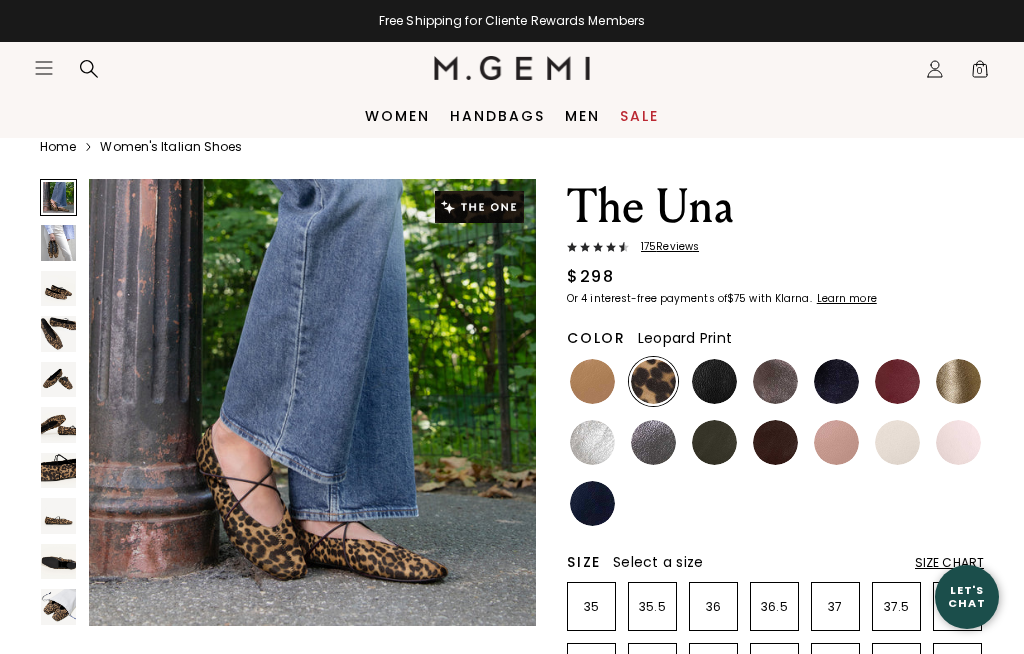 click on "Home Women's Italian Shoes
The Una 175  Review s $298
Or 4 interest-free payments of  $75   with Klarna Learn more
Color  Leopard Print Size Select a size Size Chart 35 35.5 36 36.5 37 37.5 38 38.5 39 39.5 40 40.5 41 42 Icons/20x20/bulb@2x Fit Tip True to size Add to Bag Free Shipping for  Cliente Rewards  Members Thoughts from Maria Details Unstructured leopard-printed Italian suede upper
Italian calf leather and suede lining
Hand-painted leather sole with natural rubber inserts
Criss-cross elastic straps
10mm (0.4”) heel
We use only leather from Italian tanneries certified by the Leather Working Group, a nonprofit dedicated to more sustainable leather production. Handmade in Tuscany, Italy Shipping" at bounding box center [512, 851] 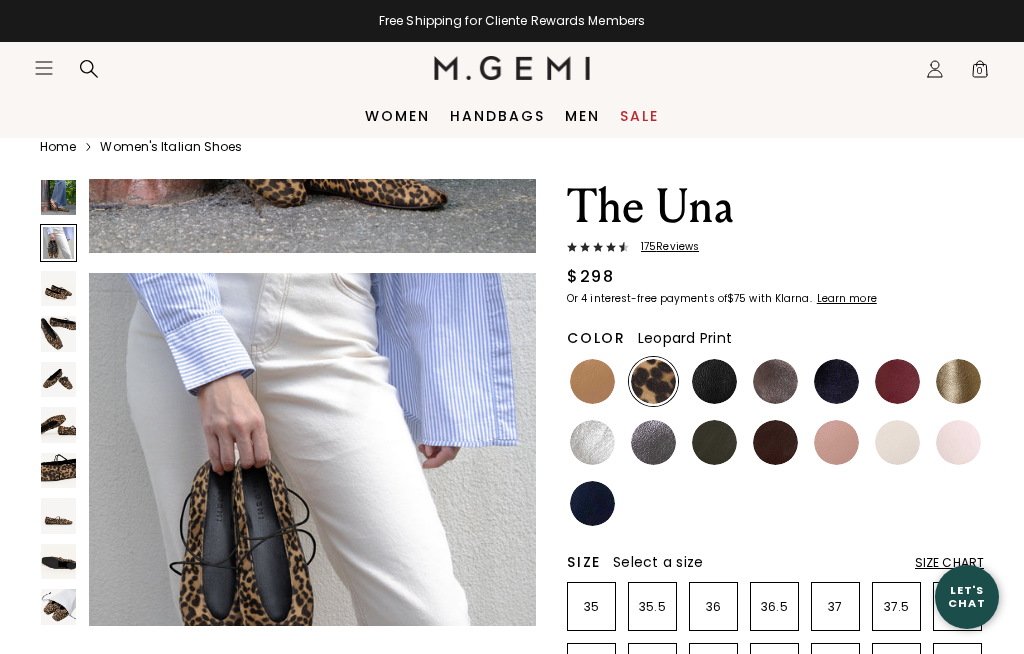 scroll, scrollTop: 467, scrollLeft: 0, axis: vertical 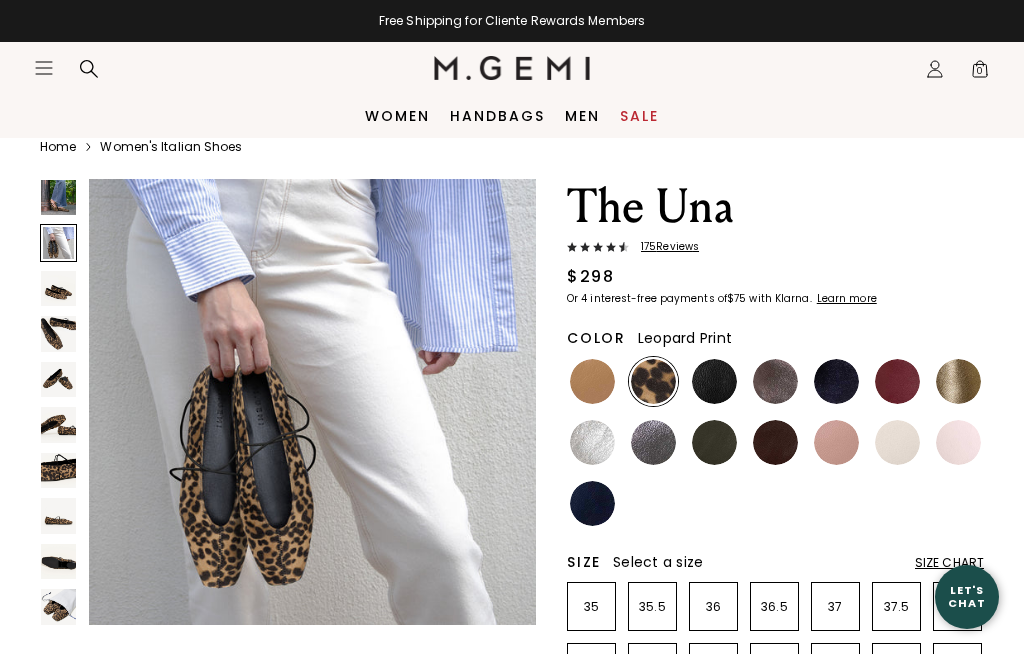 click on "Home Women's Italian Shoes" at bounding box center (161, 159) 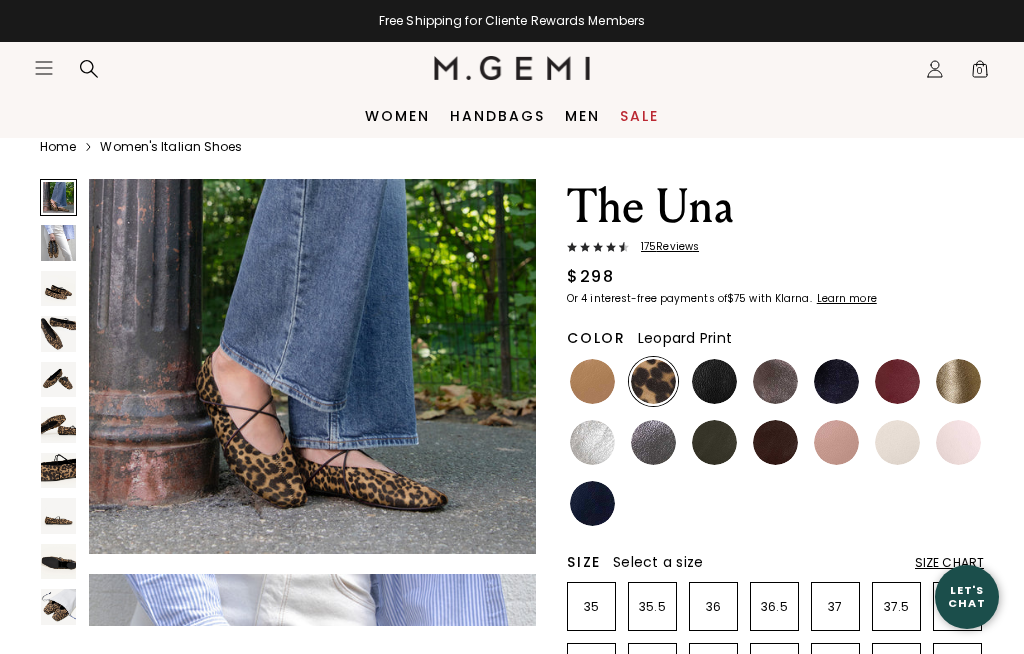 scroll, scrollTop: 0, scrollLeft: 0, axis: both 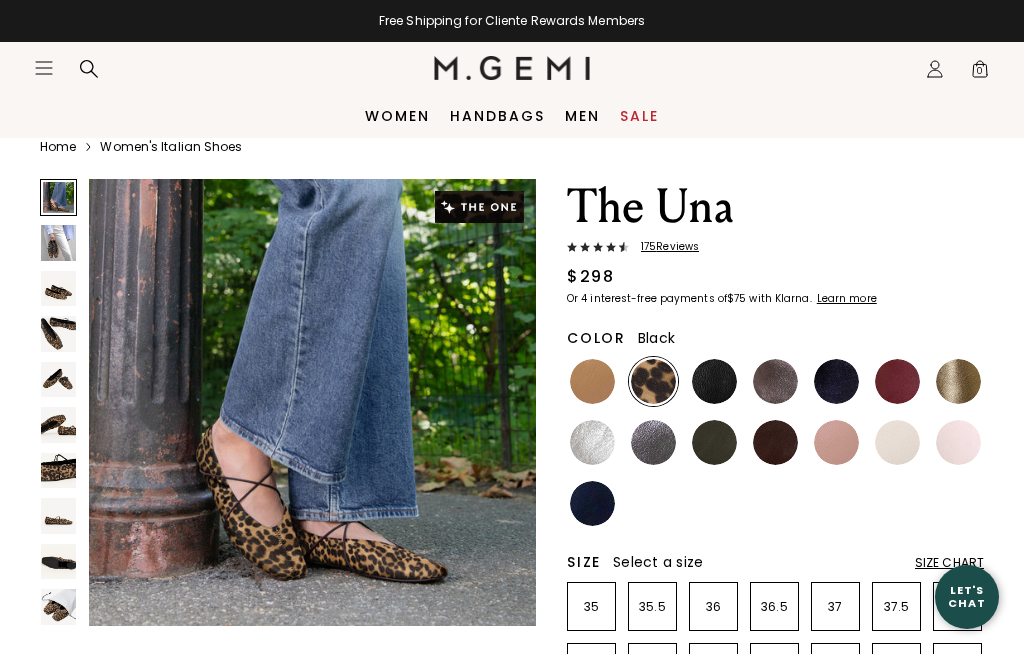 click at bounding box center [714, 381] 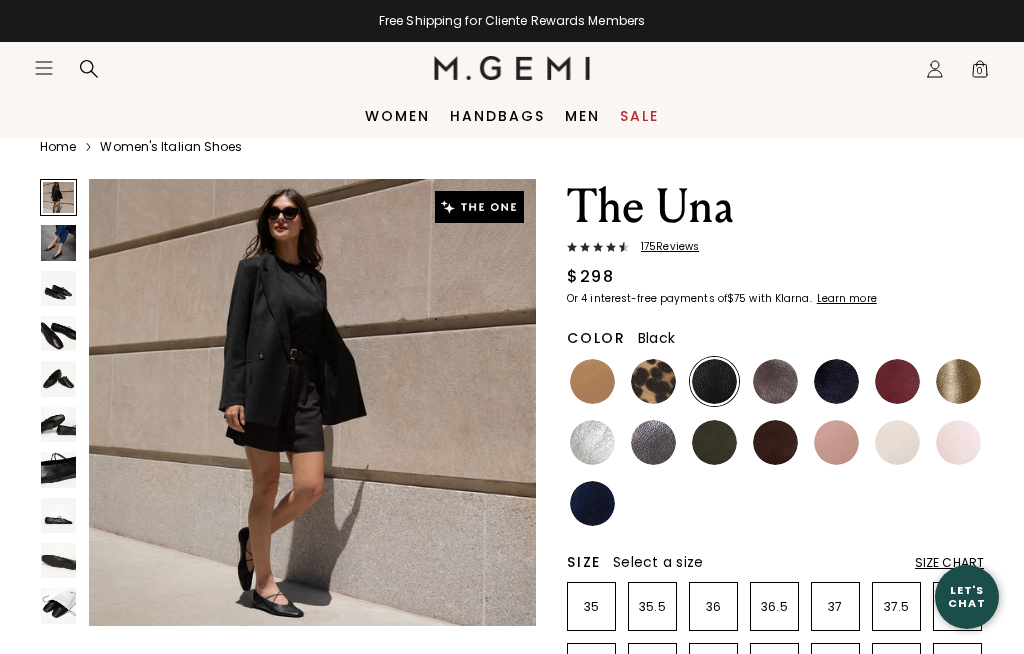 scroll, scrollTop: 0, scrollLeft: 0, axis: both 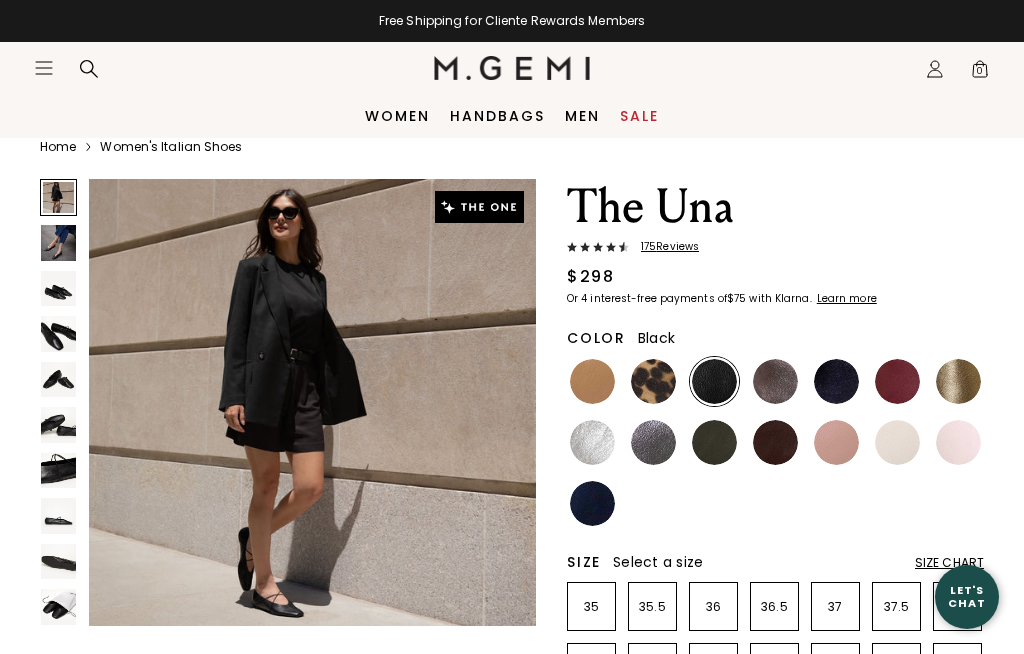 click on "Home Women's Italian Shoes
The Una 175  Review s $298
Or 4 interest-free payments of  $75   with Klarna Learn more
Color  Black Size Select a size Size Chart 35 35.5 36 36.5 37 37.5 38 38.5 39 39.5 40 40.5 41 42 Icons/20x20/bulb@2x Fit Tip True to size Add to Bag Free Shipping for  Cliente Rewards  Members Thoughts from Maria
Details Unstructured Italian nappa leather upper
Italian calf leather and suede lining
Hand-painted leather sole with natural rubber inserts
Criss-cross elastic straps
10mm (0.4”) heel
We use only leather from Italian tanneries certified by the Leather Working Group, a nonprofit dedicated to more sustainable leather production. Handmade in Tuscany, Italy Shipping" at bounding box center (512, 851) 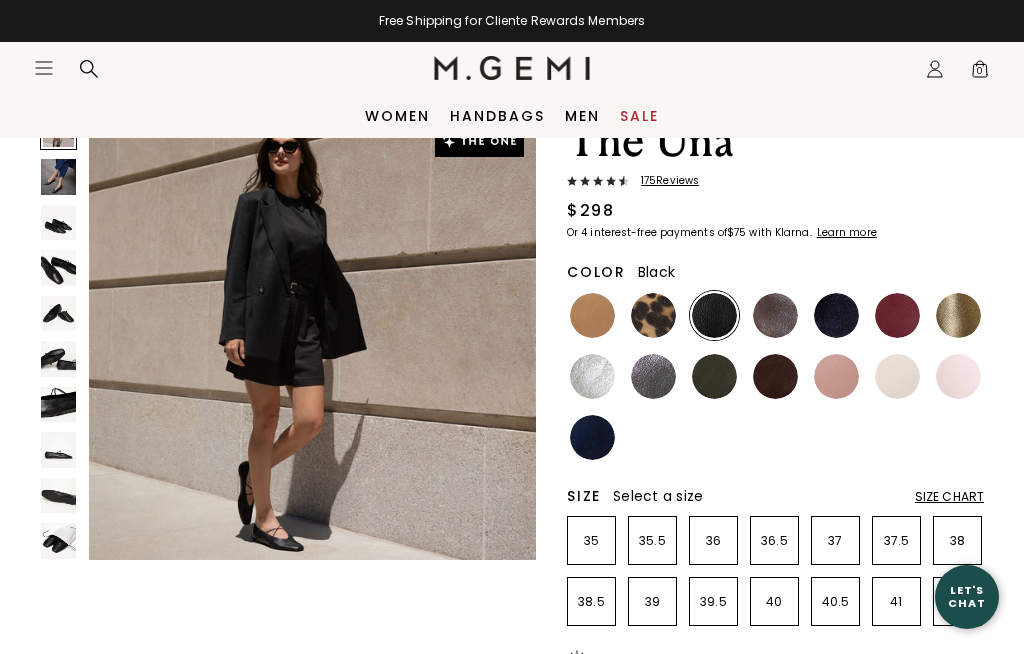 scroll, scrollTop: 100, scrollLeft: 0, axis: vertical 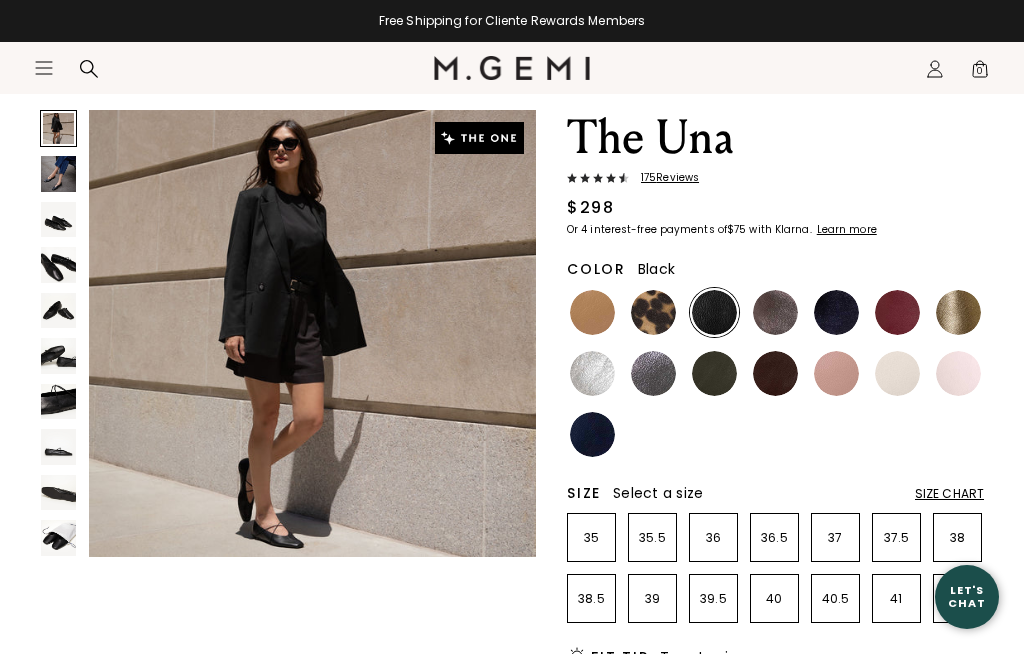 click at bounding box center [775, 312] 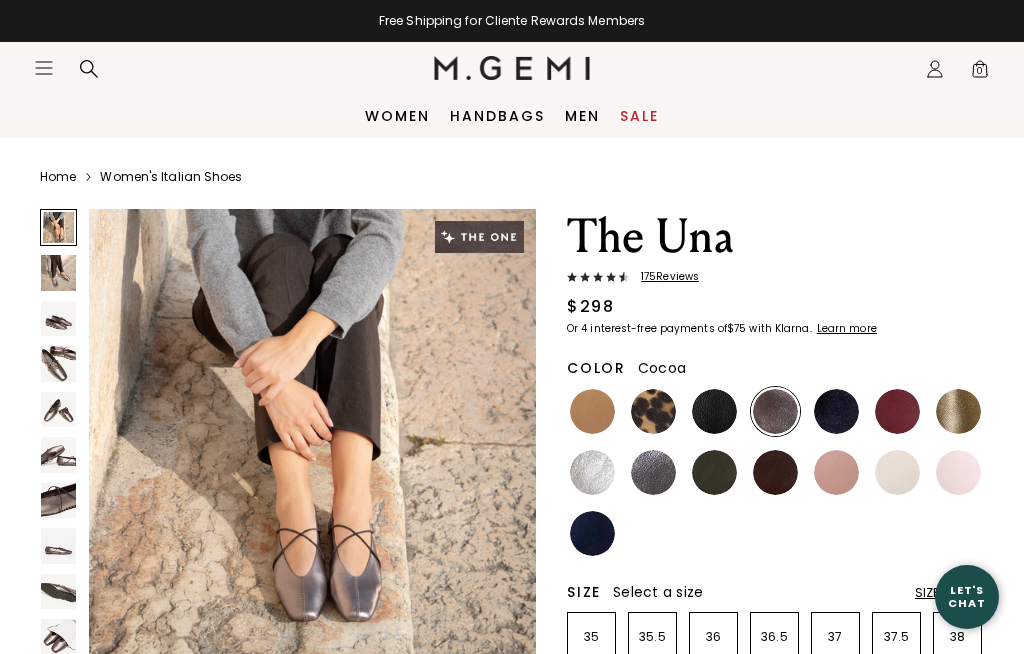 scroll, scrollTop: 0, scrollLeft: 0, axis: both 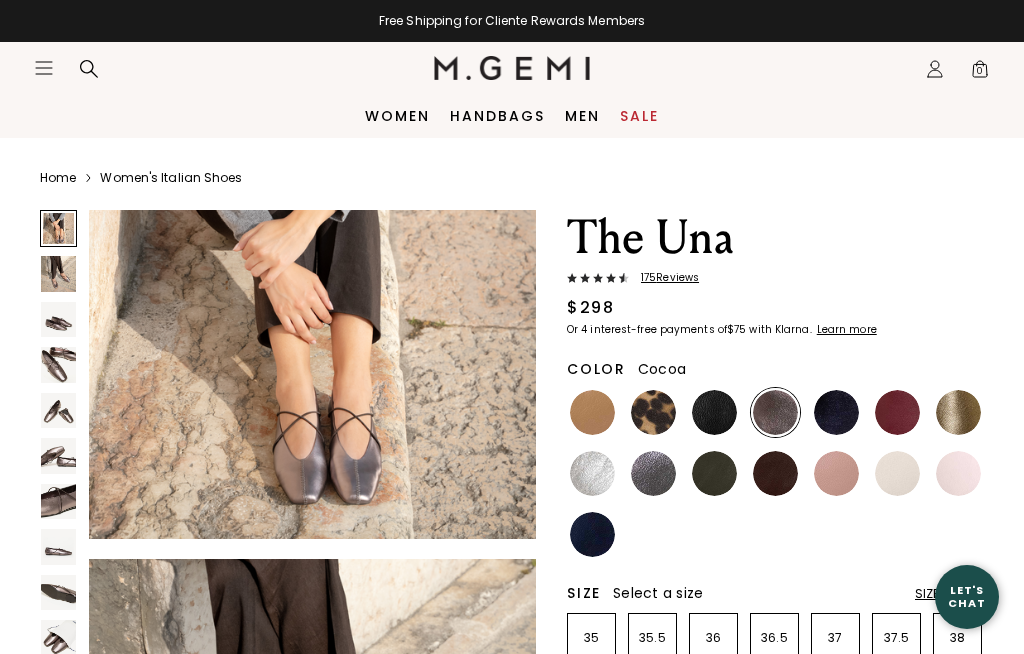 click on "Home Women's Italian Shoes
The Una 175  Review s $298
Or 4 interest-free payments of  $75   with Klarna Learn more
Color  Cocoa Size Select a size Size Chart 35 35.5 36 36.5 37 37.5 38 38.5 39 39.5 40 40.5 41 42 Icons/20x20/bulb@2x Fit Tip True to size Add to Bag Free Shipping for  Cliente Rewards  Members Thoughts from Maria
Details Unstructured metallic Italian nappa leather upper
Italian calf leather and suede lining
Hand-painted leather sole with natural rubber inserts
Criss-cross elastic straps
10mm (0.4”) heel
We use only leather from Italian tanneries certified by the Leather Working Group, a nonprofit dedicated to more sustainable leather production. Handmade in Tuscany, Italy Shipping" at bounding box center (512, 902) 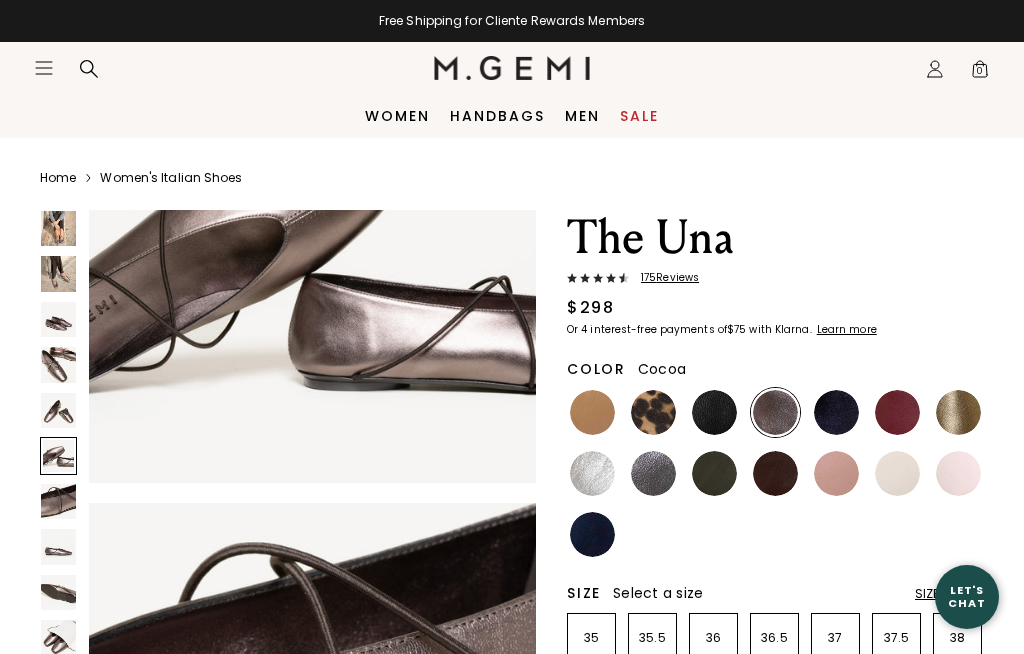 scroll, scrollTop: 2623, scrollLeft: 0, axis: vertical 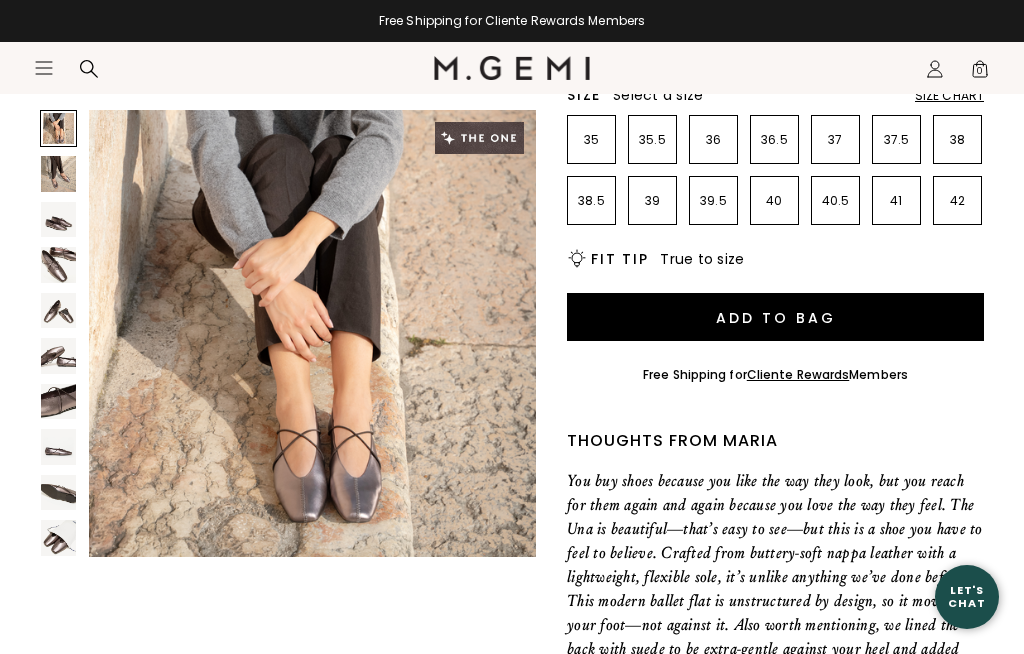 click on "Icons/20x20/hamburger@2x
Women
Shop All Shoes
New Arrivals
Bestsellers Essentials" at bounding box center (512, 90) 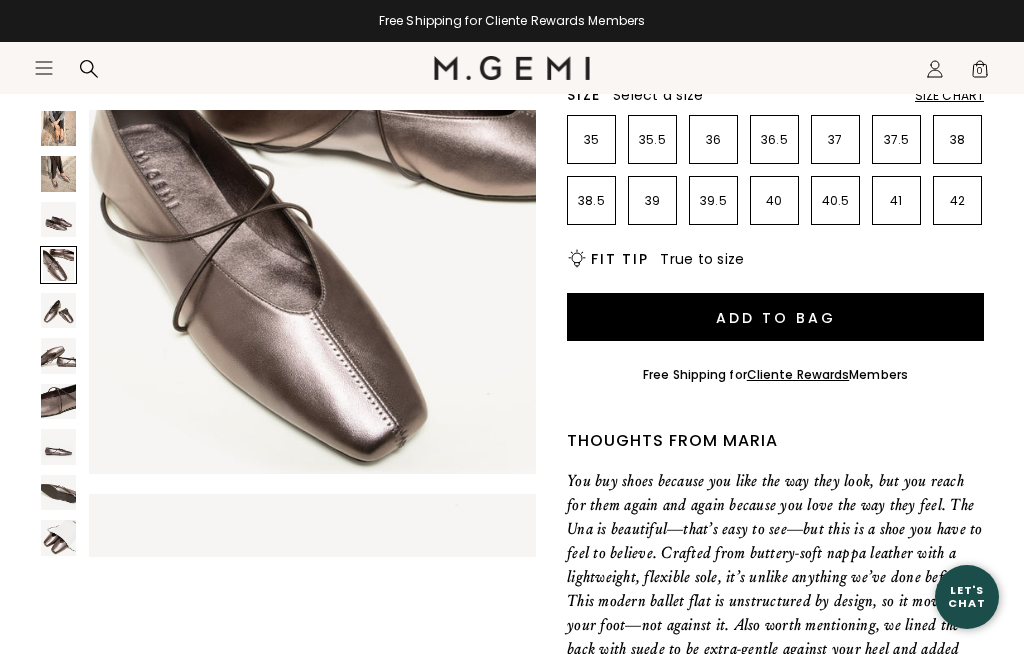 scroll, scrollTop: 1617, scrollLeft: 0, axis: vertical 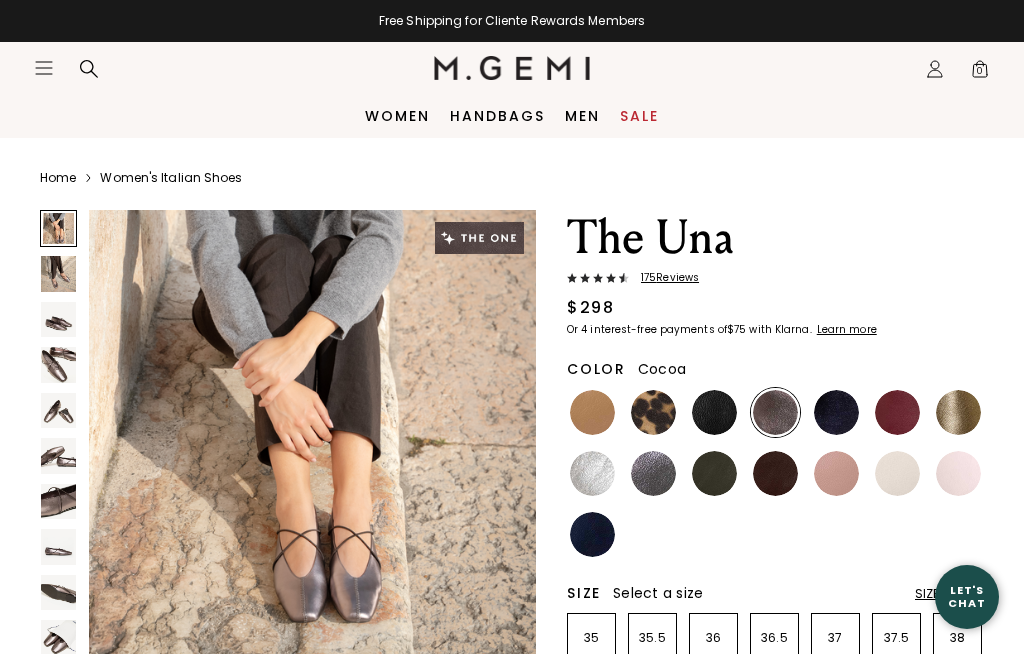 click at bounding box center [592, 473] 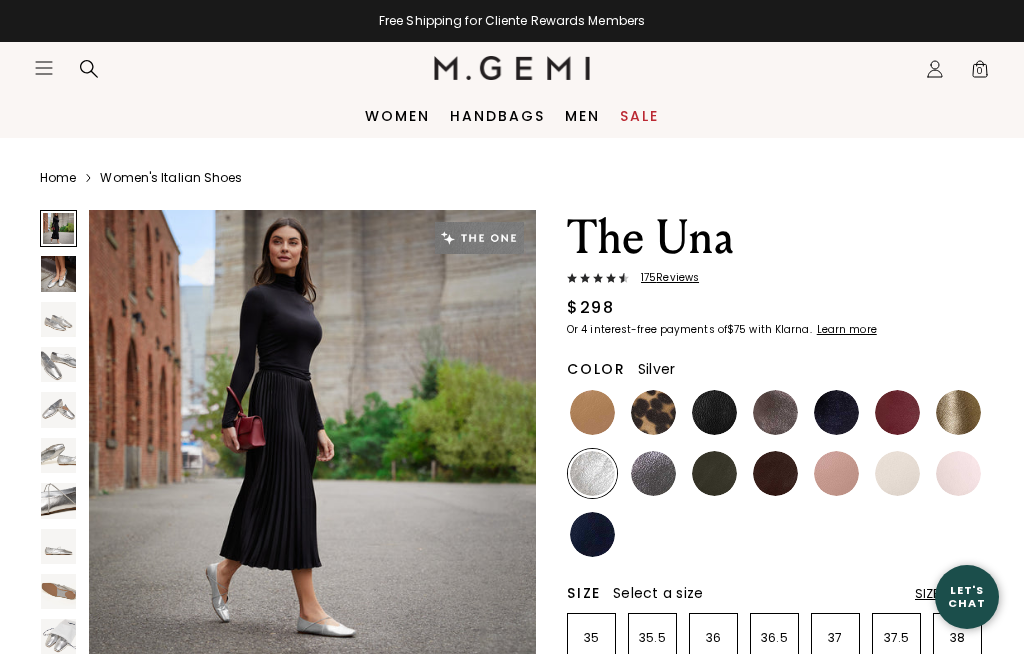 scroll, scrollTop: 0, scrollLeft: 0, axis: both 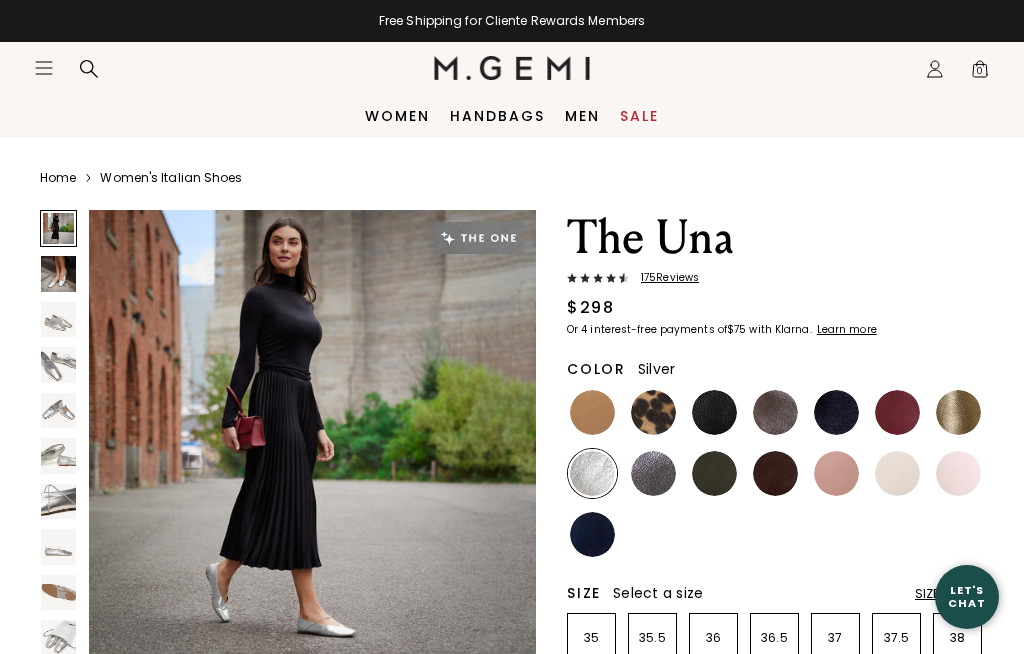click on "Home Women's Italian Shoes
The Una 175  Review s $298
Or 4 interest-free payments of  $75   with Klarna Learn more
Color  Silver Size Select a size Size Chart 35 35.5 36 36.5 37 37.5 38 38.5 39 39.5 40 40.5 41 42 Icons/20x20/bulb@2x Fit Tip True to size Add to Bag Free Shipping for  Cliente Rewards  Members Thoughts from Maria Details Unstructured metallic Italian nappa leather upper
Italian calf leather and suede lining
Hand-painted leather sole with natural rubber inserts
Criss-cross elastic straps
10mm (0.4”) heel
We use only leather from Italian tanneries certified by the Leather Working Group, a nonprofit dedicated to more sustainable leather production. Handmade in Tuscany, Italy Shipping" at bounding box center (512, 882) 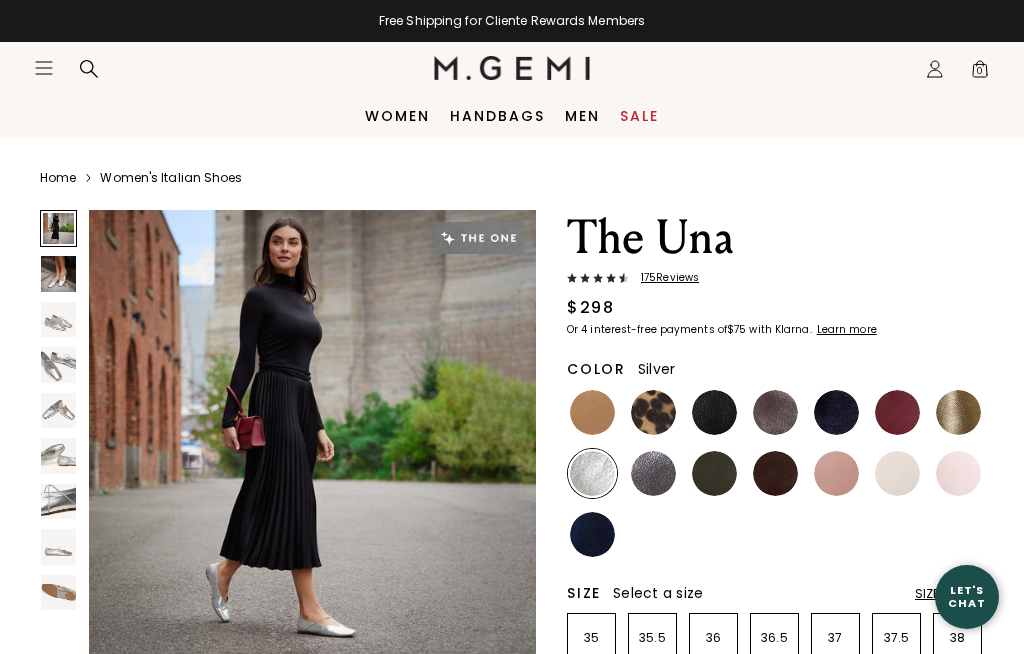 scroll, scrollTop: 0, scrollLeft: 0, axis: both 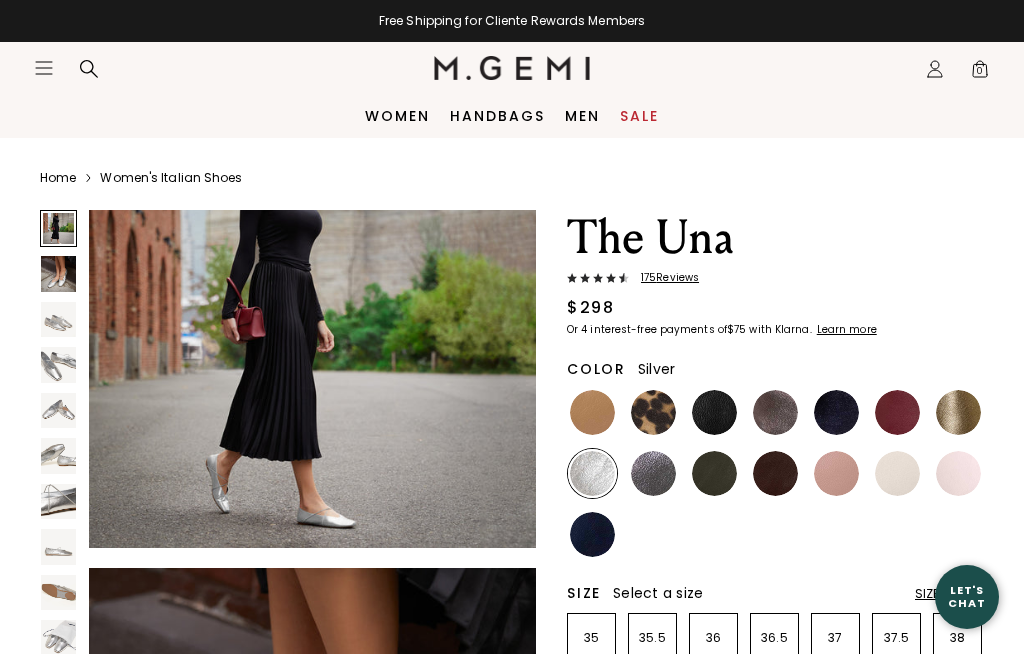 click at bounding box center (58, 592) 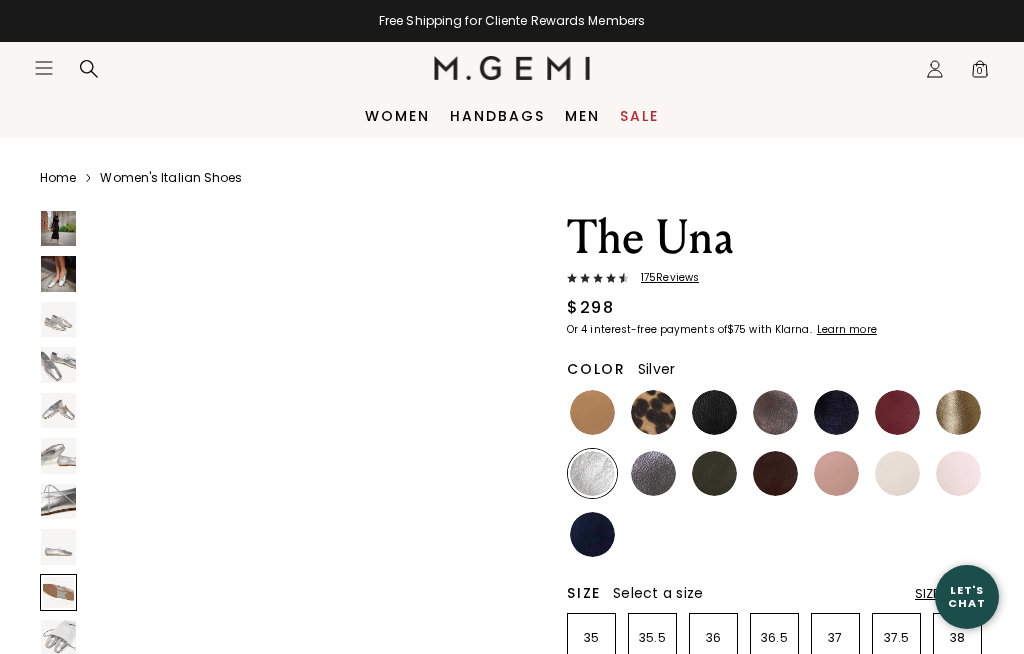 scroll, scrollTop: 3732, scrollLeft: 0, axis: vertical 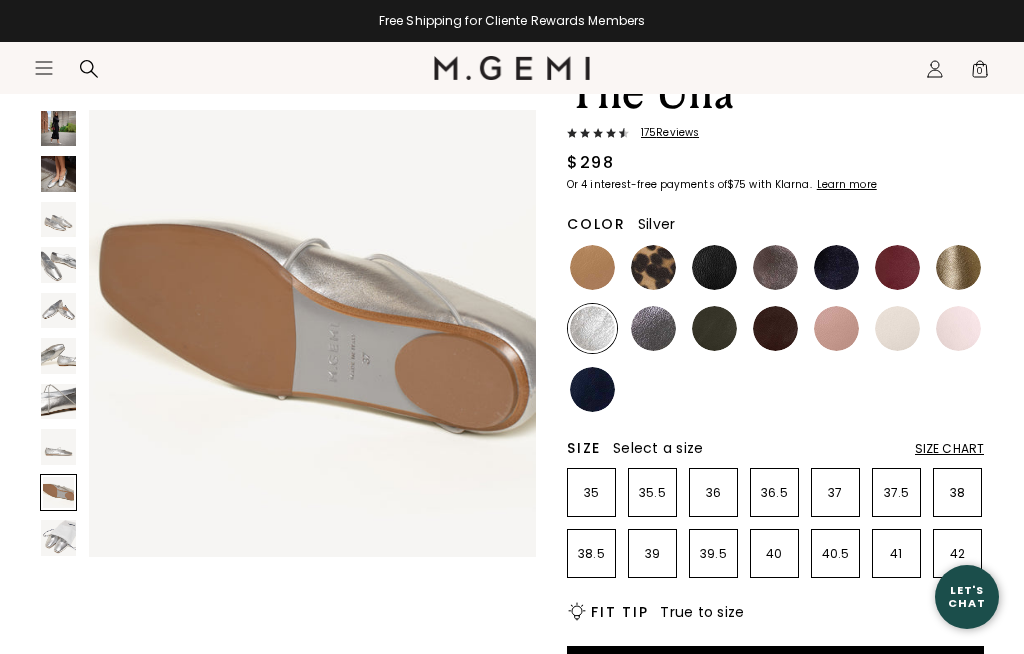 click on "Home Women's Italian Shoes
The Una 175  Review s $298
Or 4 interest-free payments of  $75   with Klarna Learn more
Color  Silver Size Select a size Size Chart 35 35.5 36 36.5 37 37.5 38 38.5 39 39.5 40 40.5 41 42 Icons/20x20/bulb@2x Fit Tip True to size Add to Bag Free Shipping for  Cliente Rewards  Members Thoughts from Maria Details Unstructured metallic Italian nappa leather upper
Italian calf leather and suede lining
Hand-painted leather sole with natural rubber inserts
Criss-cross elastic straps
10mm (0.4”) heel
We use only leather from Italian tanneries certified by the Leather Working Group, a nonprofit dedicated to more sustainable leather production. Handmade in Tuscany, [STATE] Shipping" at bounding box center [512, 737] 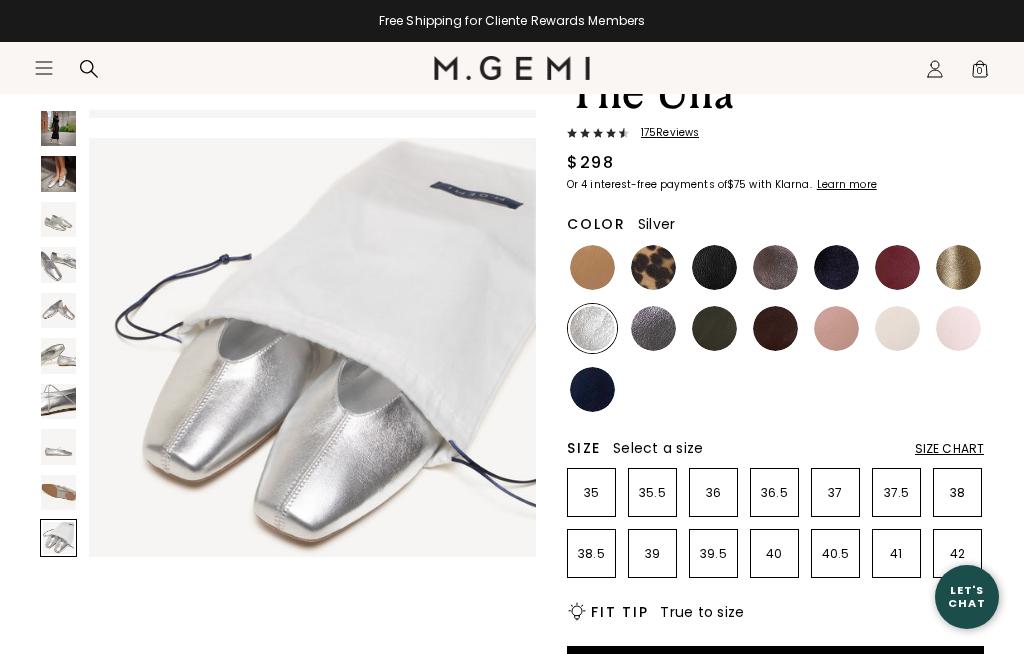 scroll, scrollTop: 4199, scrollLeft: 0, axis: vertical 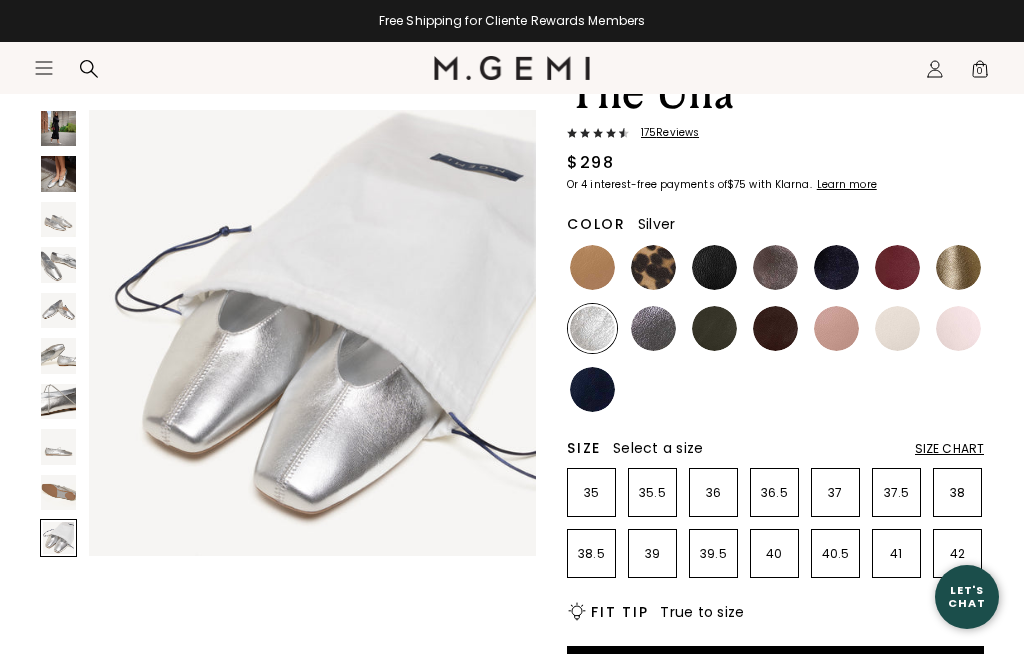 click at bounding box center [58, 446] 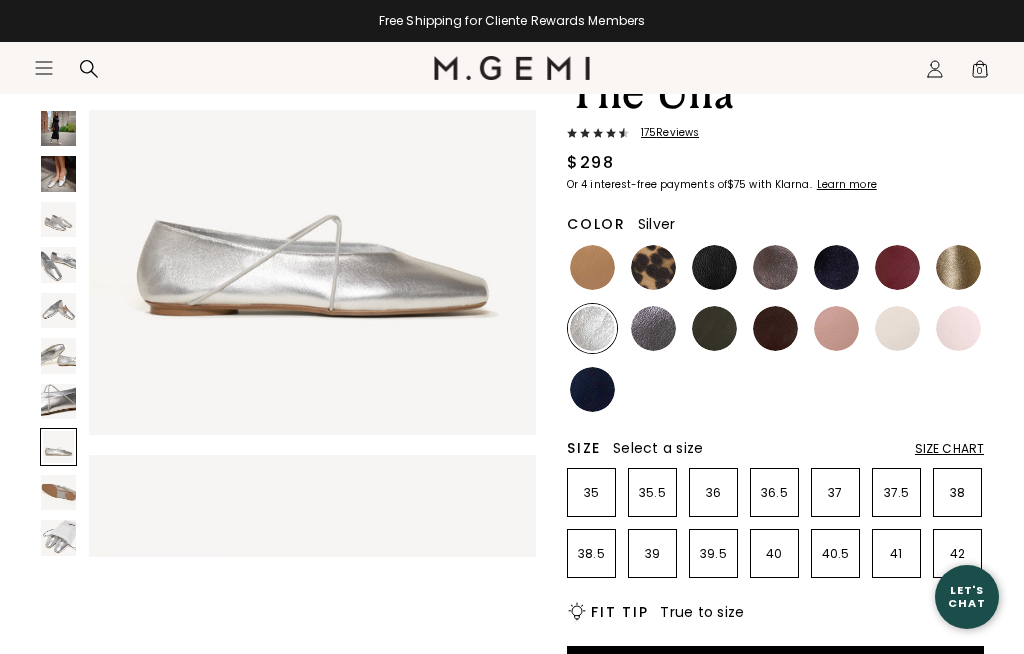 scroll, scrollTop: 3266, scrollLeft: 0, axis: vertical 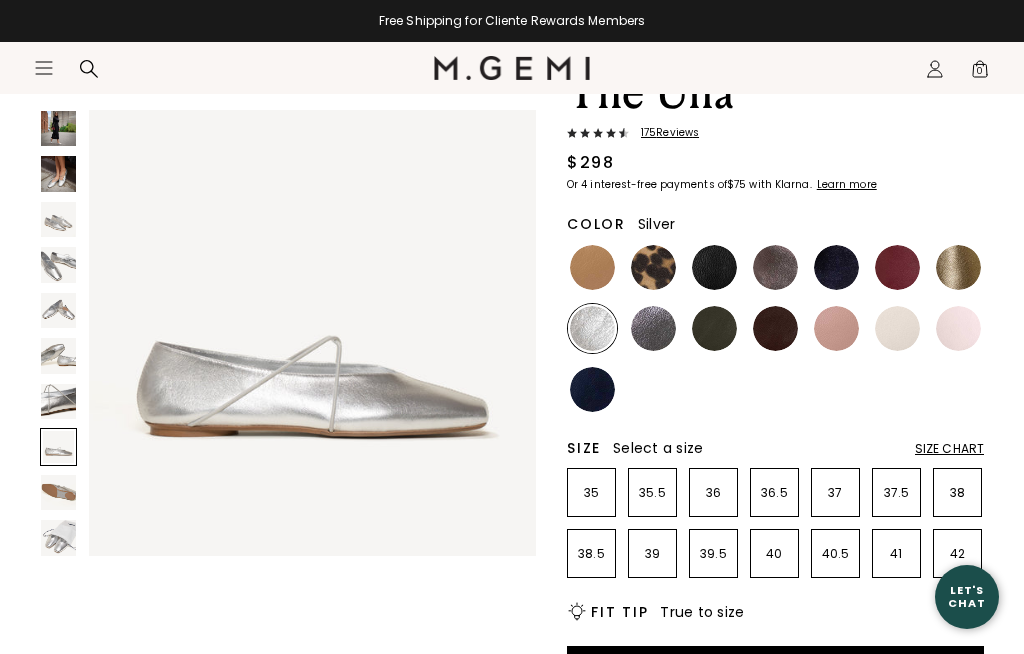 click at bounding box center [58, 401] 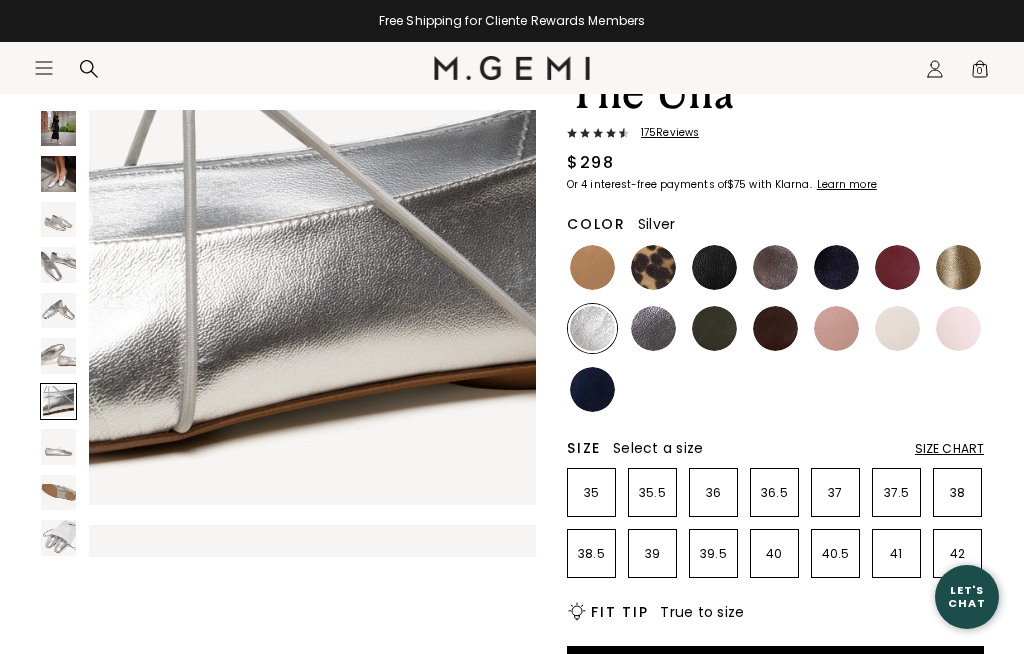 scroll, scrollTop: 2799, scrollLeft: 0, axis: vertical 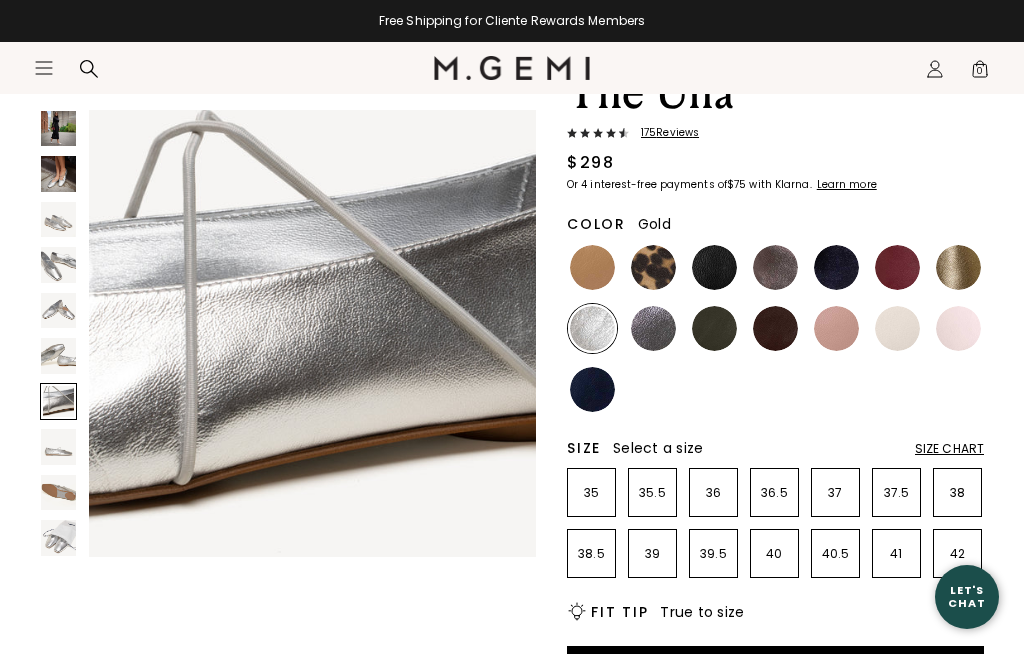 click at bounding box center (958, 267) 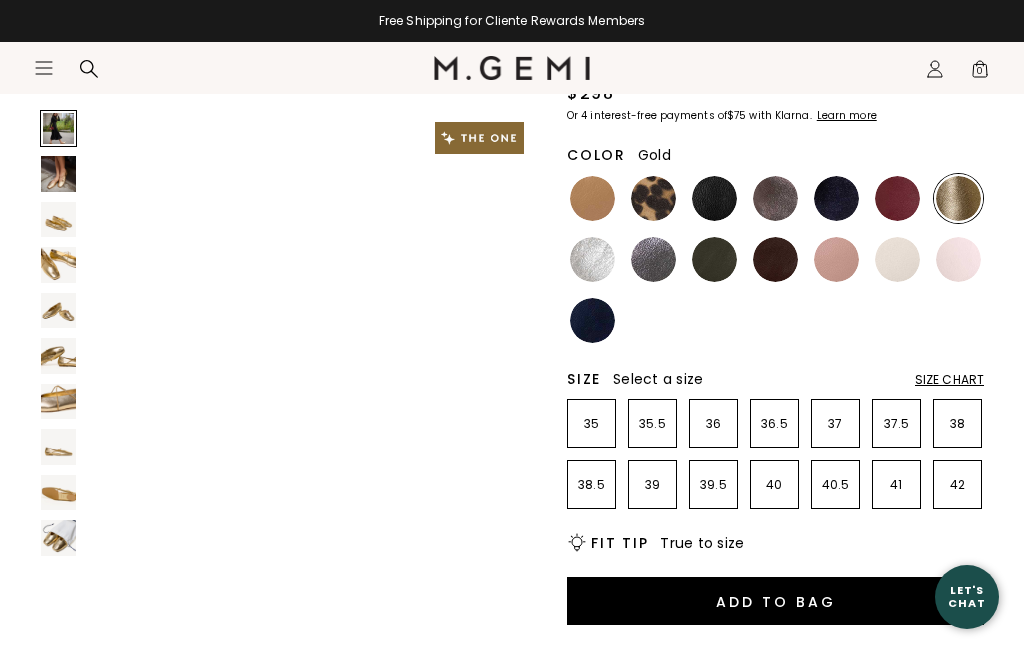 scroll, scrollTop: 0, scrollLeft: 0, axis: both 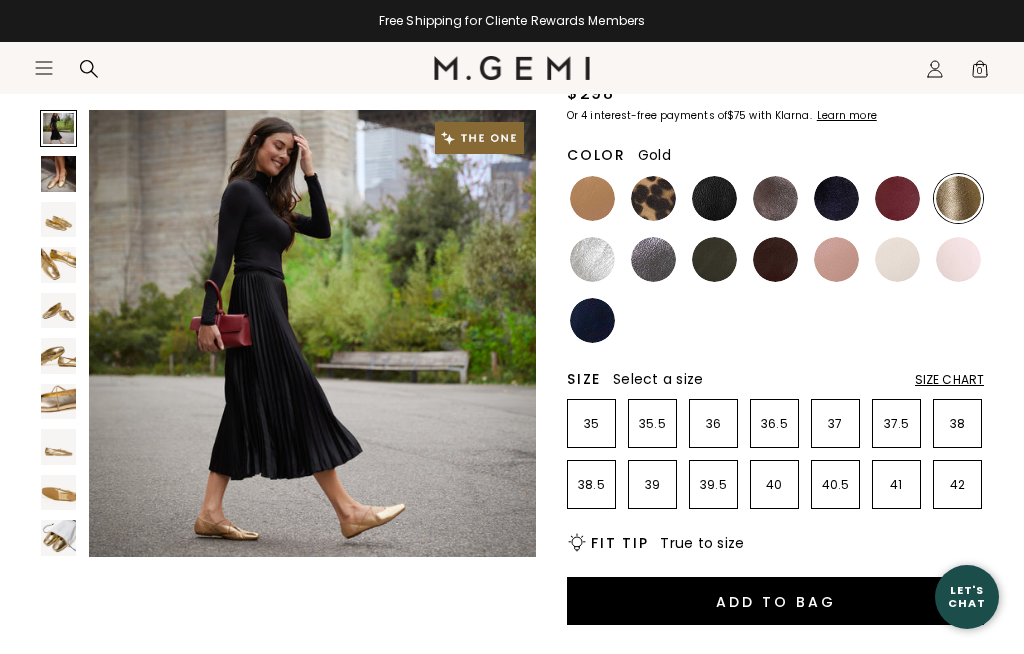 click at bounding box center (58, 337) 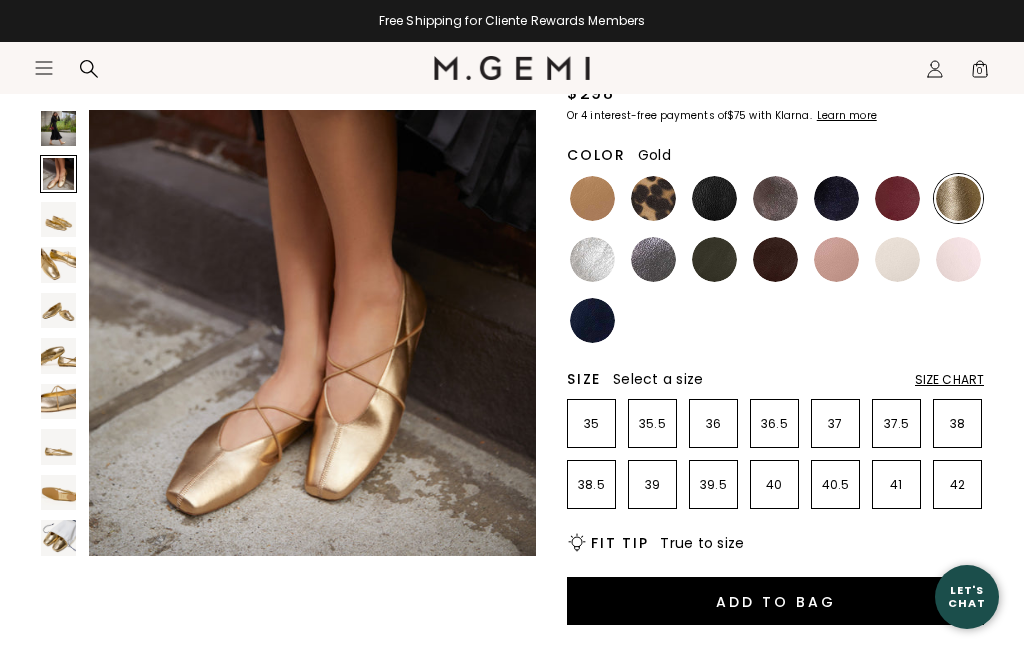 click at bounding box center (58, 128) 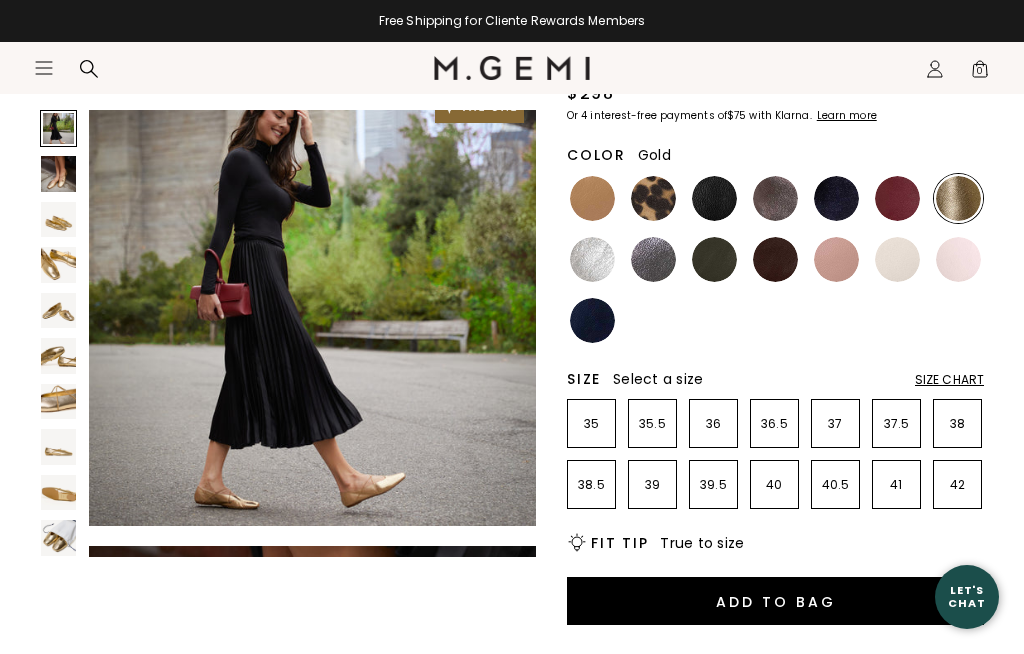scroll, scrollTop: 0, scrollLeft: 0, axis: both 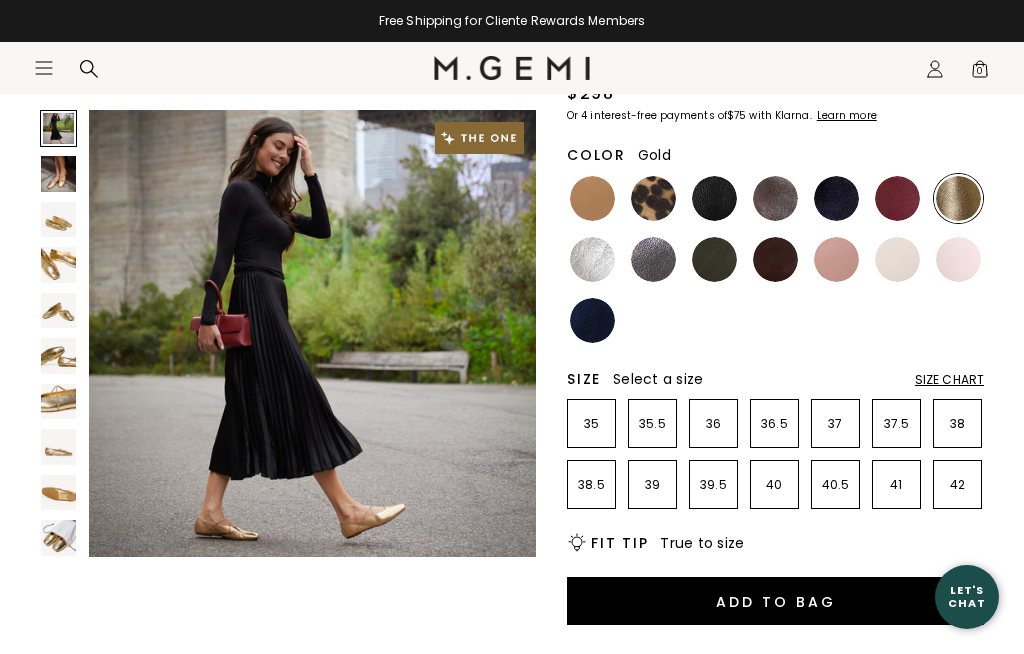 click at bounding box center (58, 219) 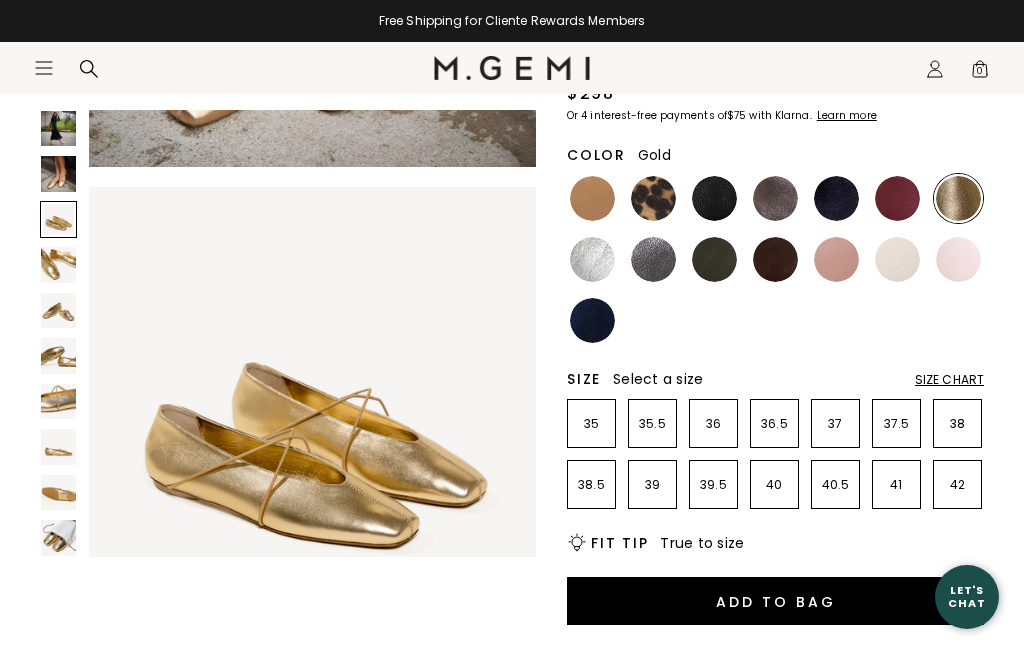 scroll, scrollTop: 933, scrollLeft: 0, axis: vertical 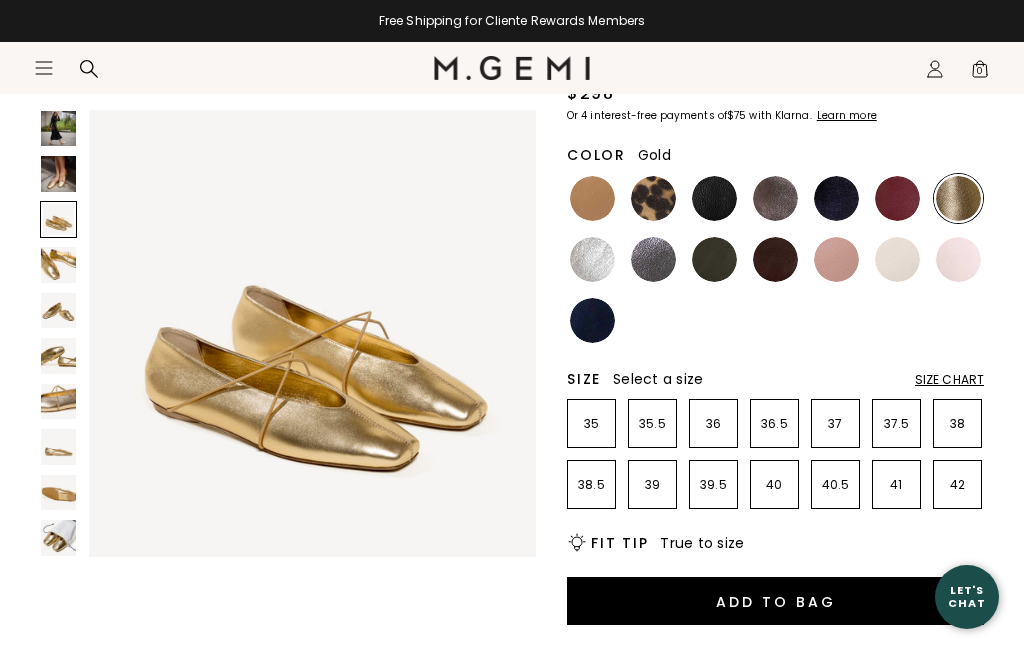 click at bounding box center [58, 264] 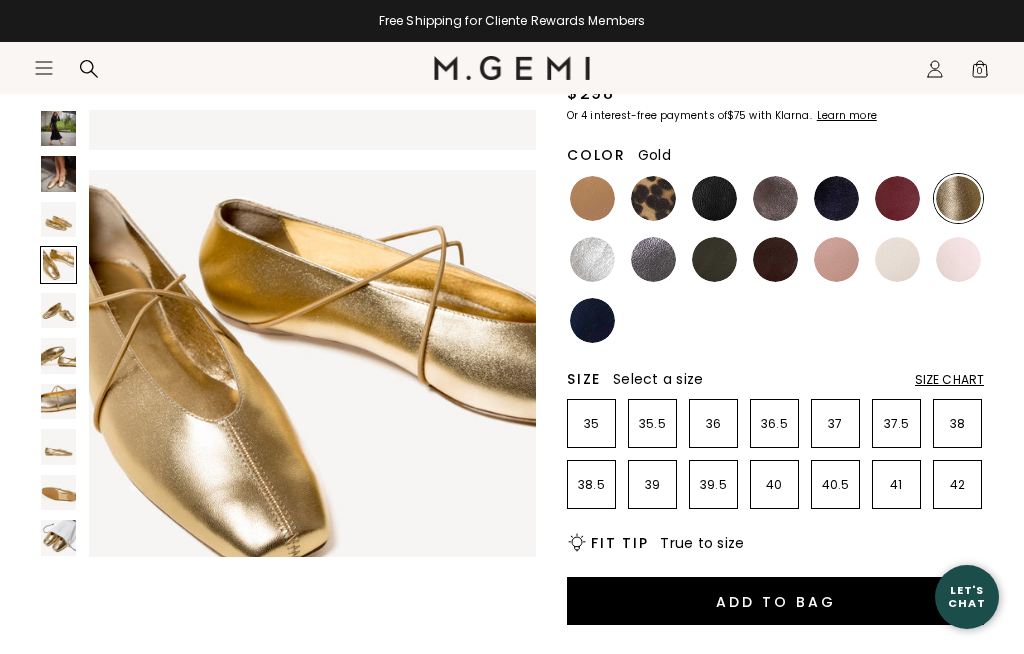 scroll, scrollTop: 1400, scrollLeft: 0, axis: vertical 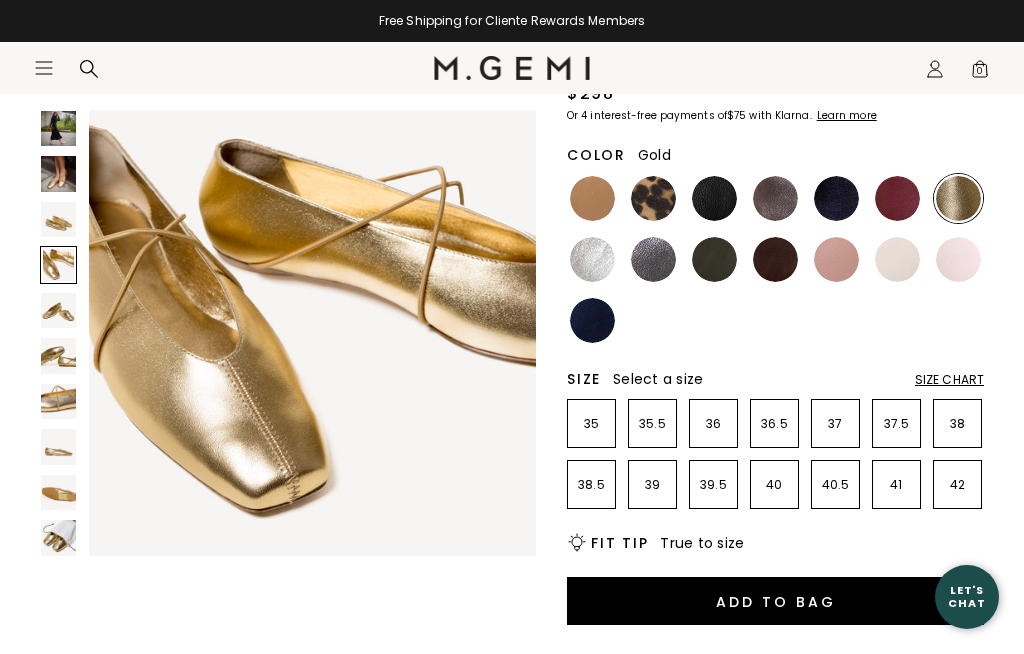 click at bounding box center (58, 310) 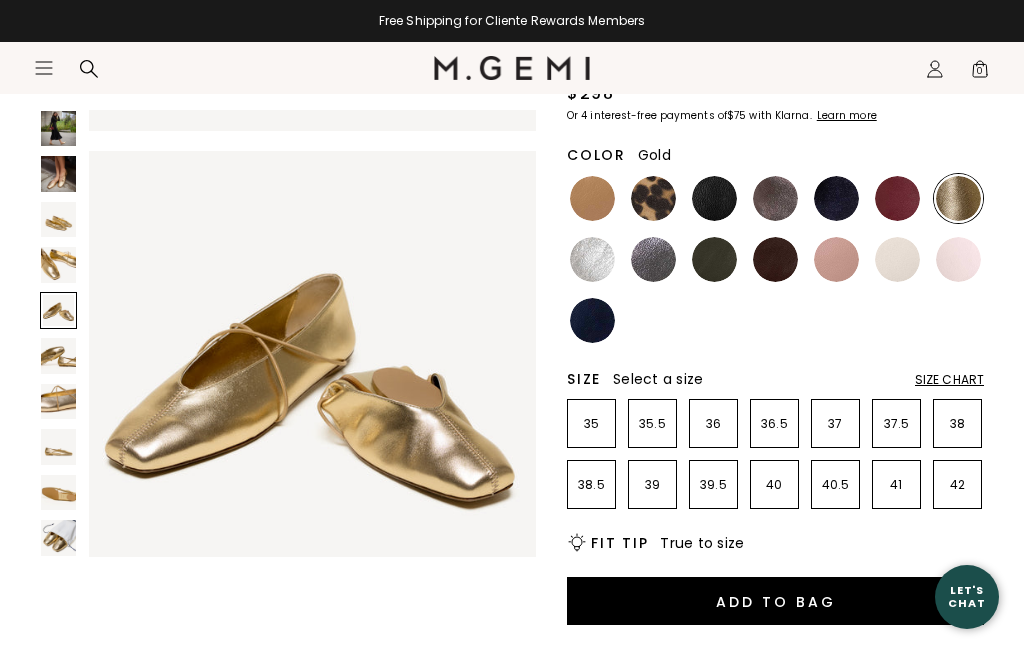 scroll, scrollTop: 1866, scrollLeft: 0, axis: vertical 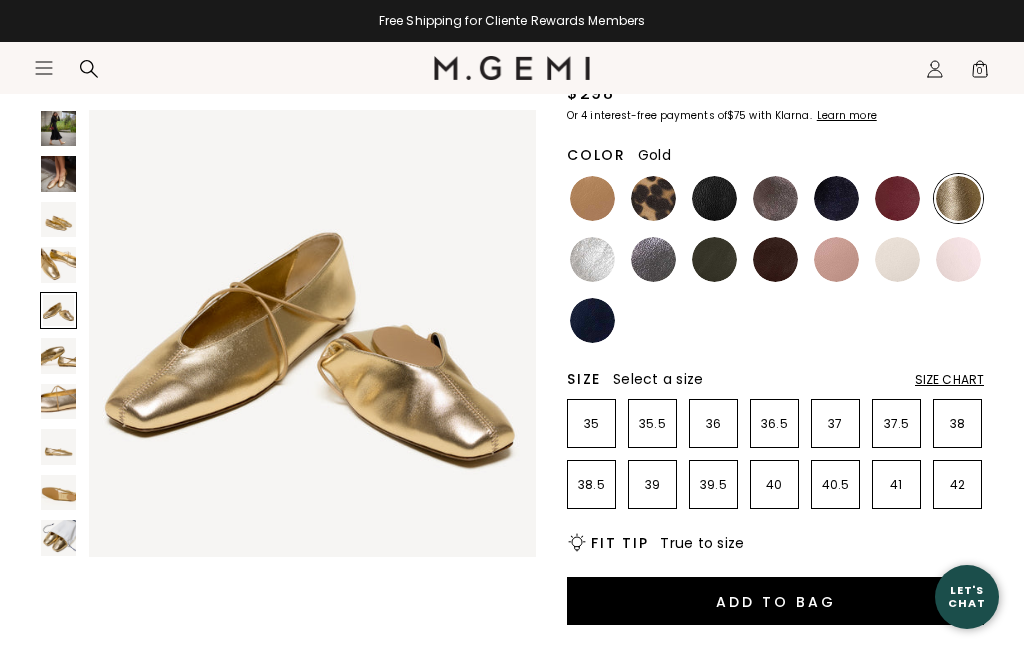 click at bounding box center [58, 355] 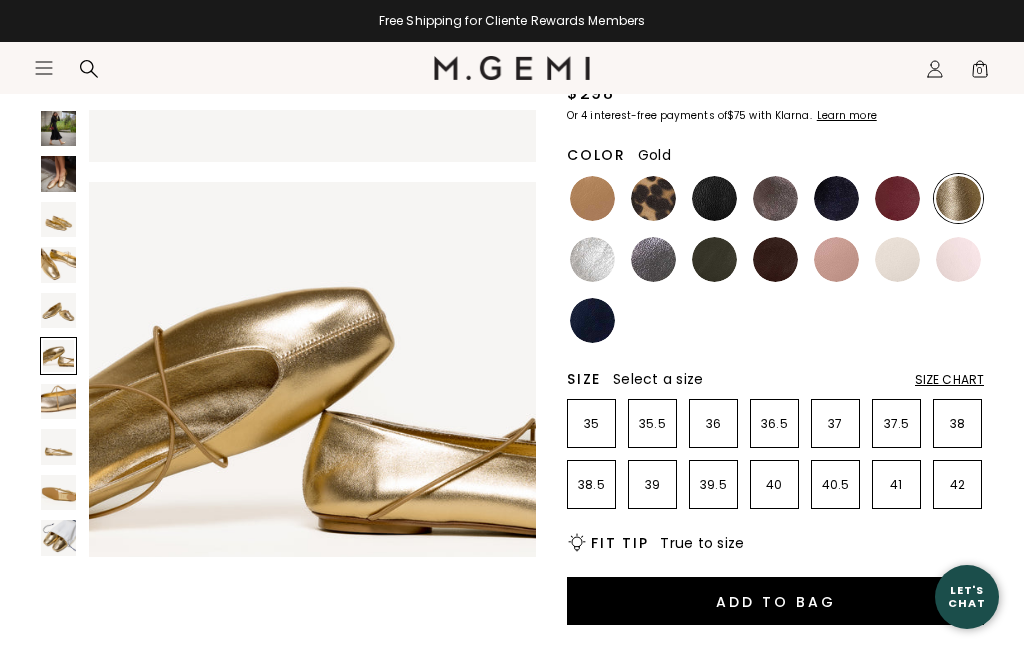 scroll, scrollTop: 2333, scrollLeft: 0, axis: vertical 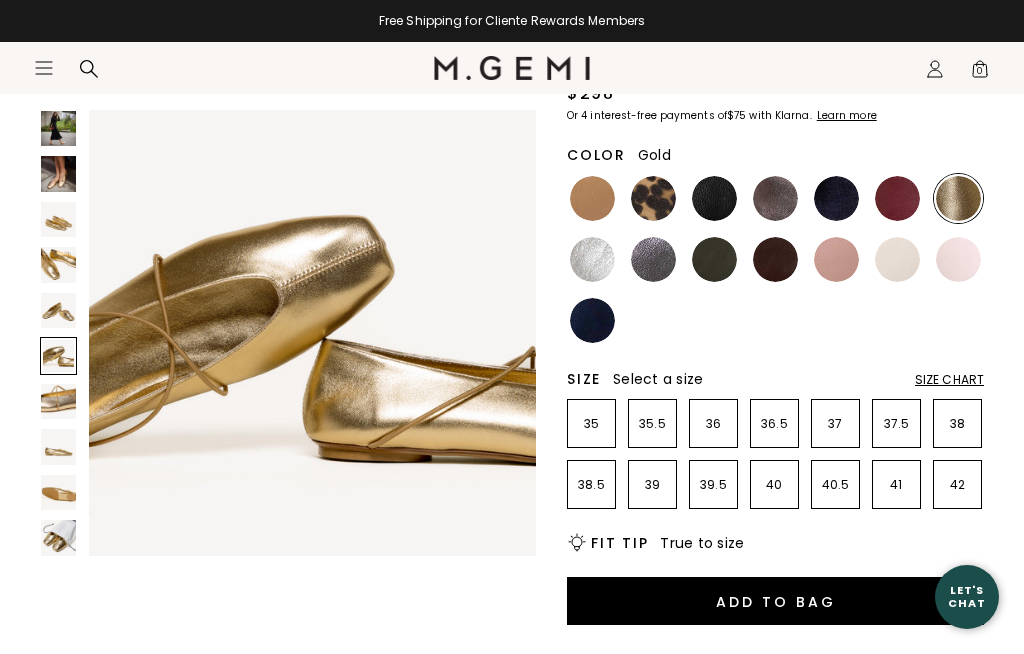 click at bounding box center (58, 401) 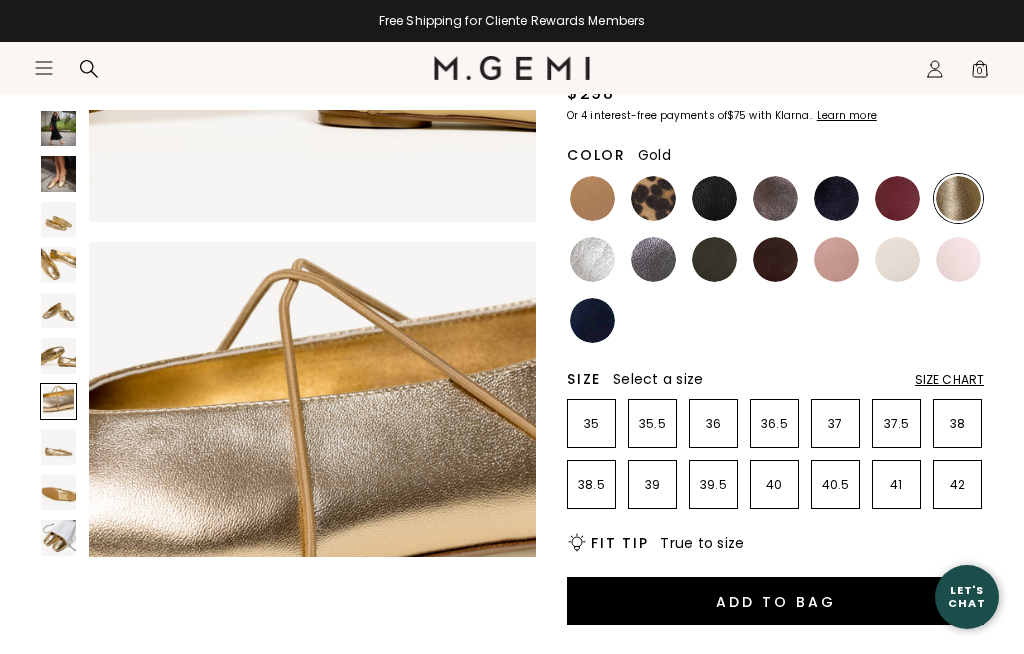 scroll, scrollTop: 2799, scrollLeft: 0, axis: vertical 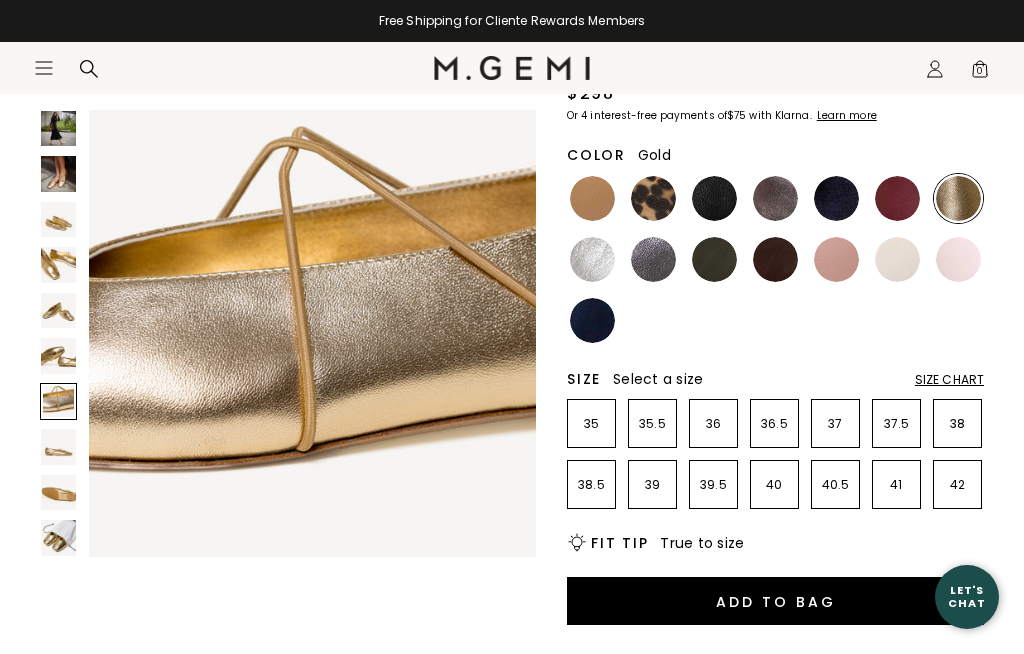 click at bounding box center [58, 401] 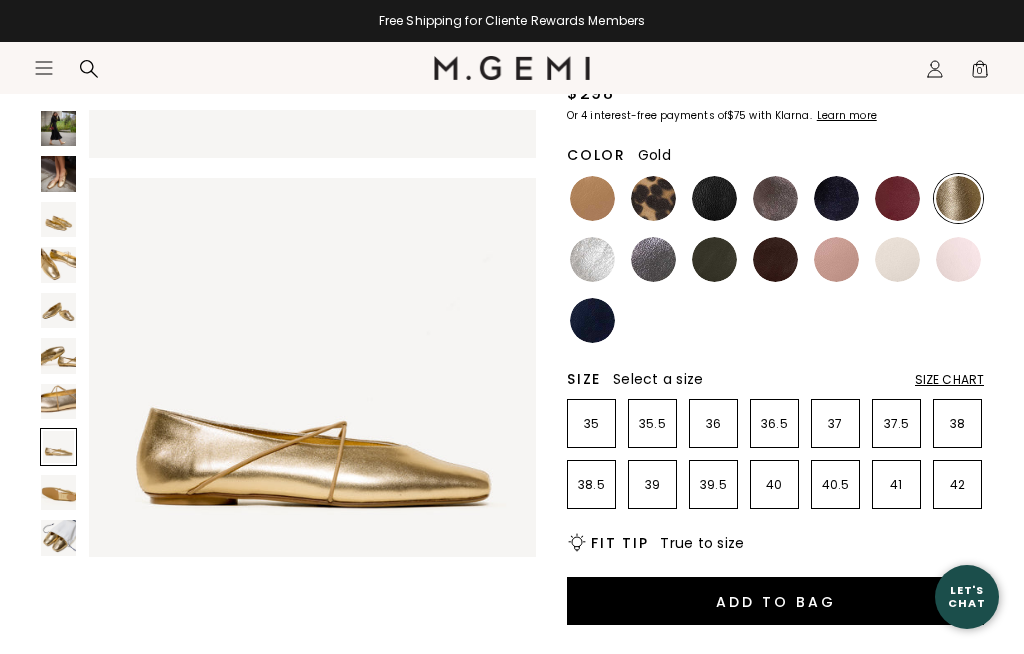 scroll, scrollTop: 3266, scrollLeft: 0, axis: vertical 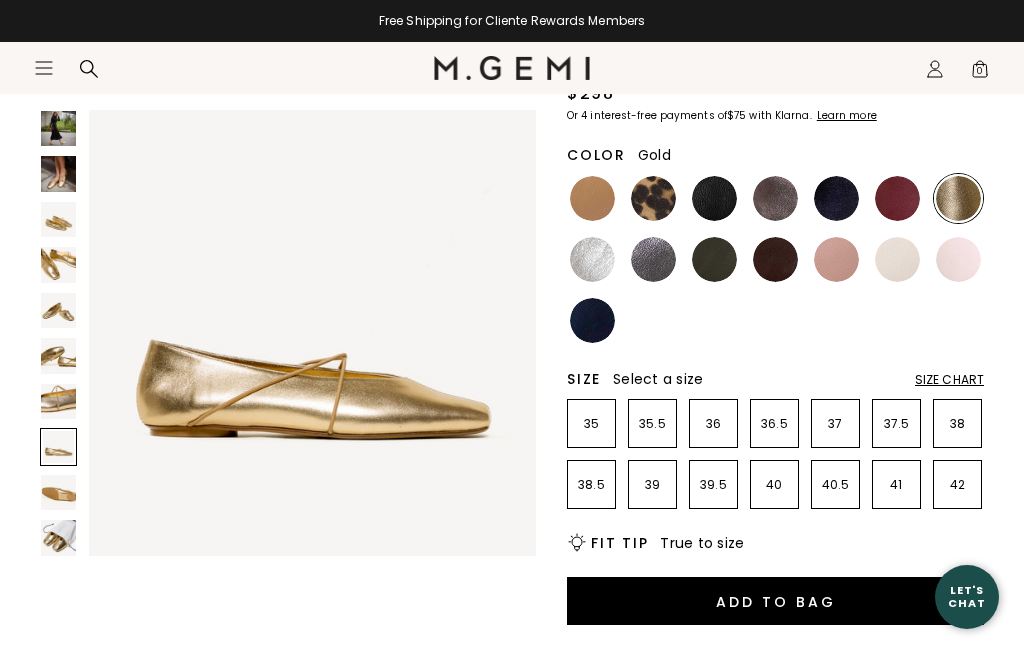 click at bounding box center (58, 492) 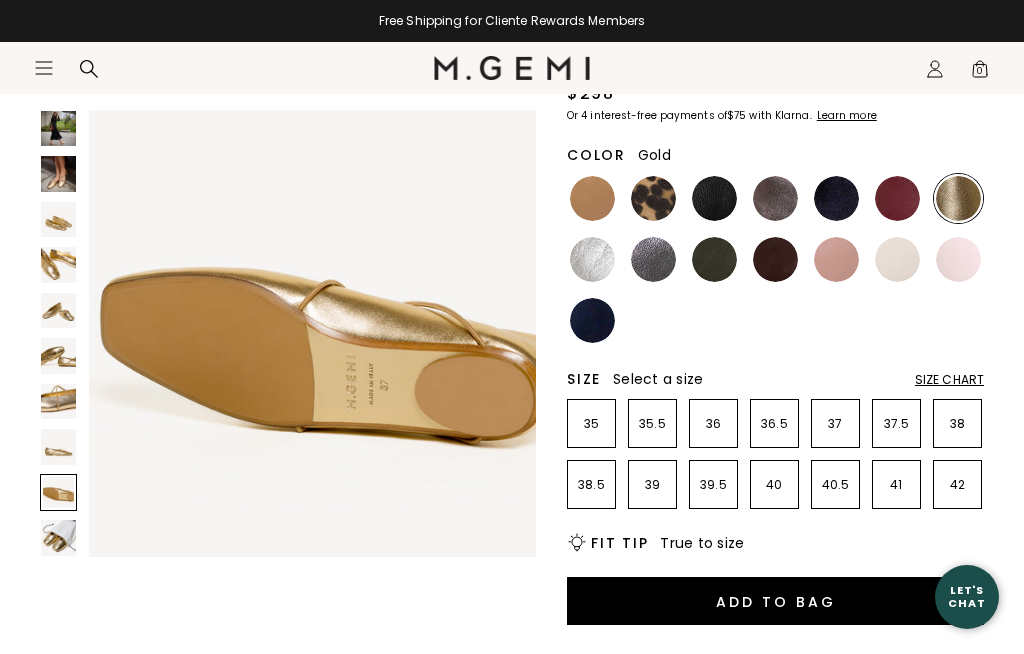 click at bounding box center [58, 537] 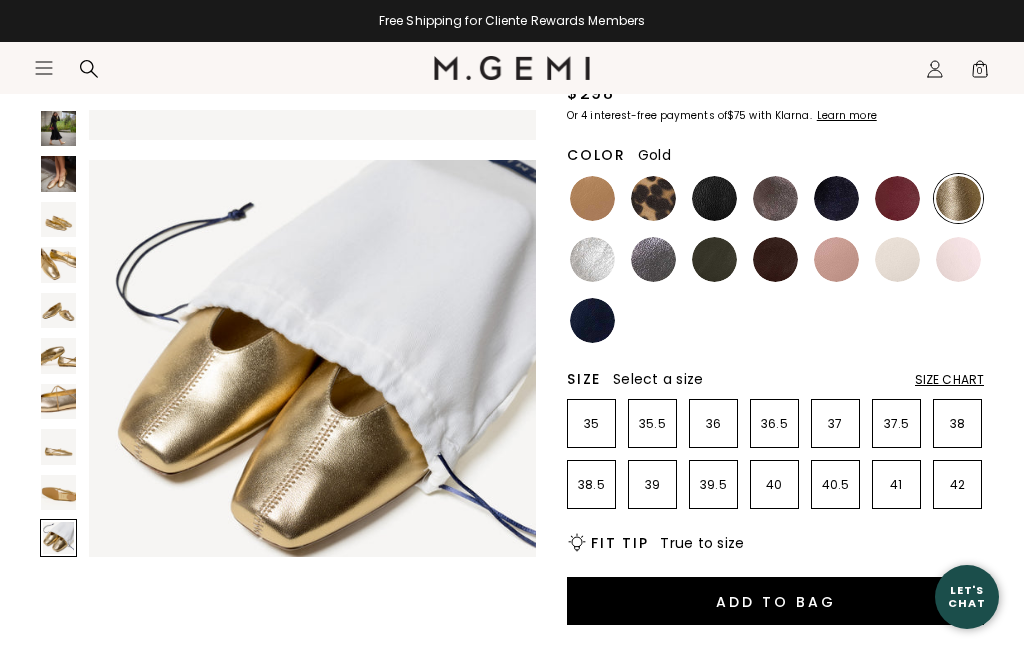 scroll, scrollTop: 4199, scrollLeft: 0, axis: vertical 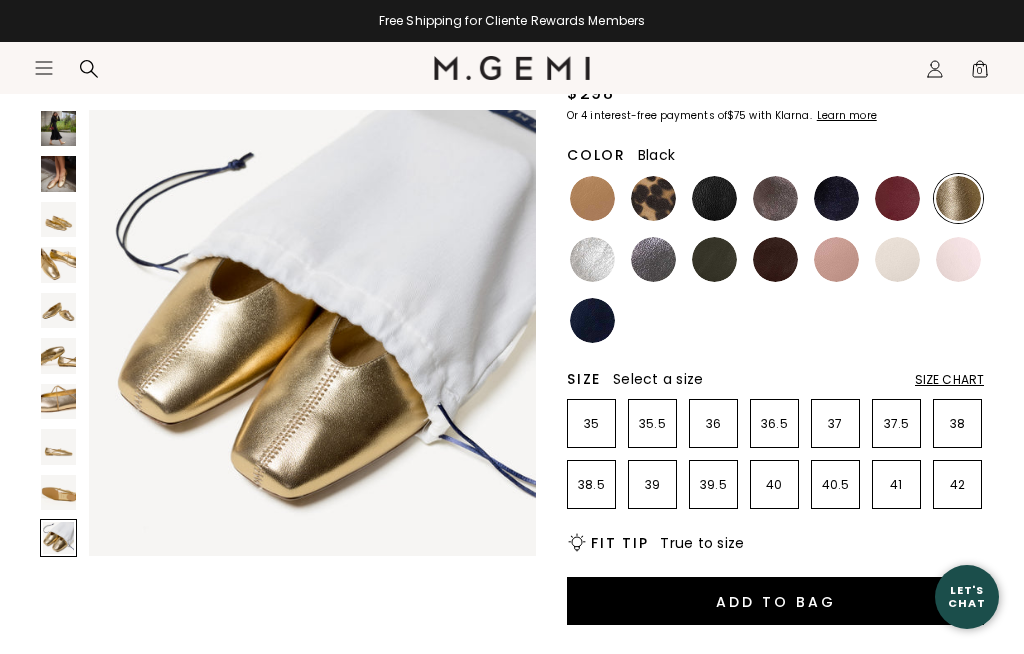click at bounding box center [714, 198] 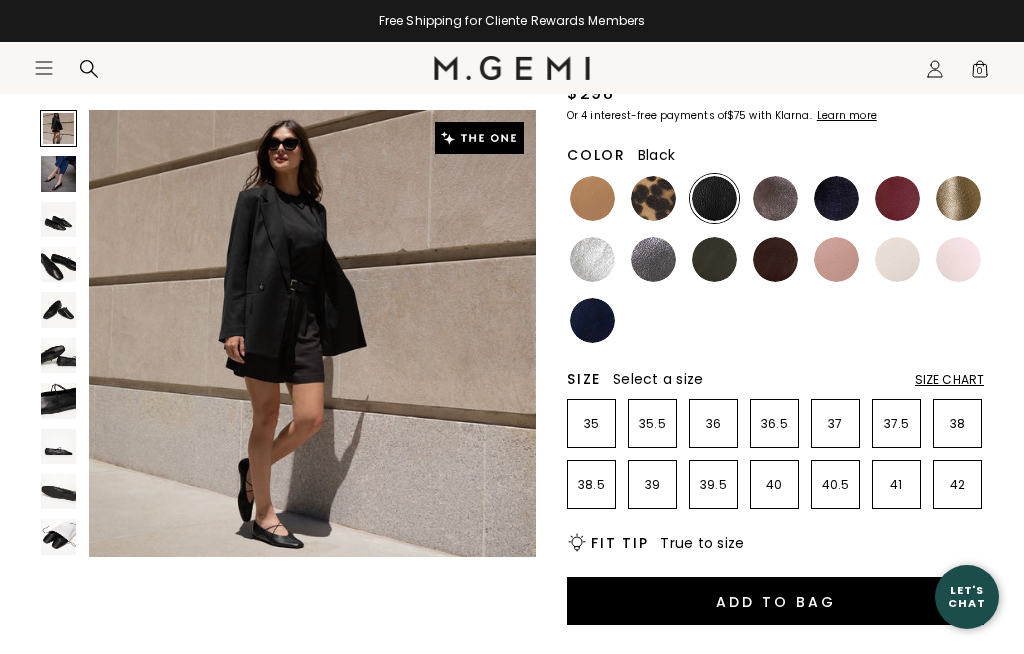 scroll, scrollTop: 0, scrollLeft: 0, axis: both 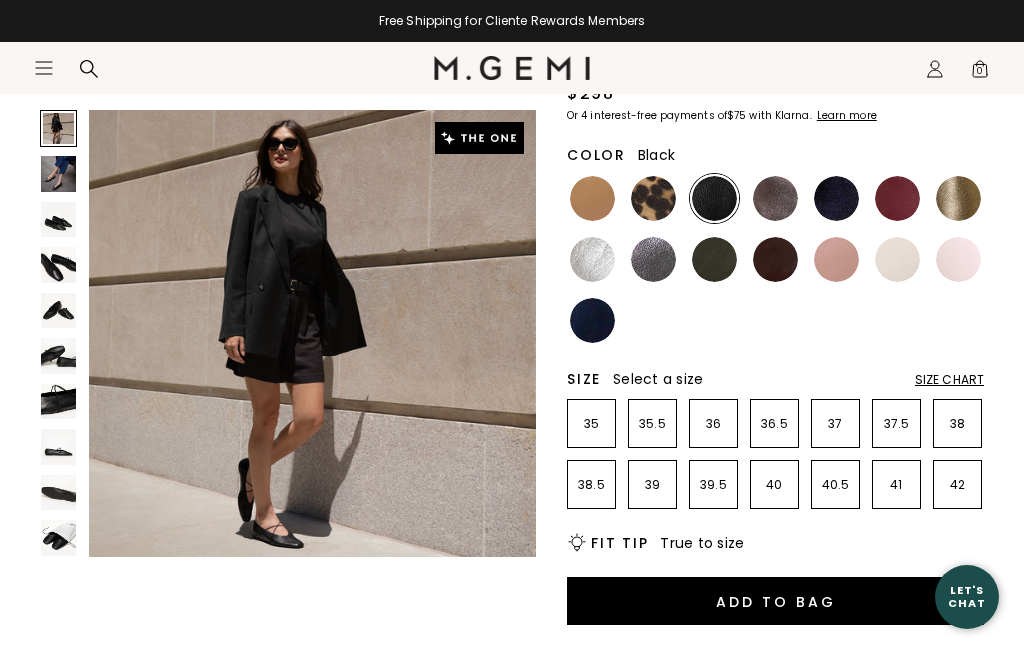 click at bounding box center [58, 128] 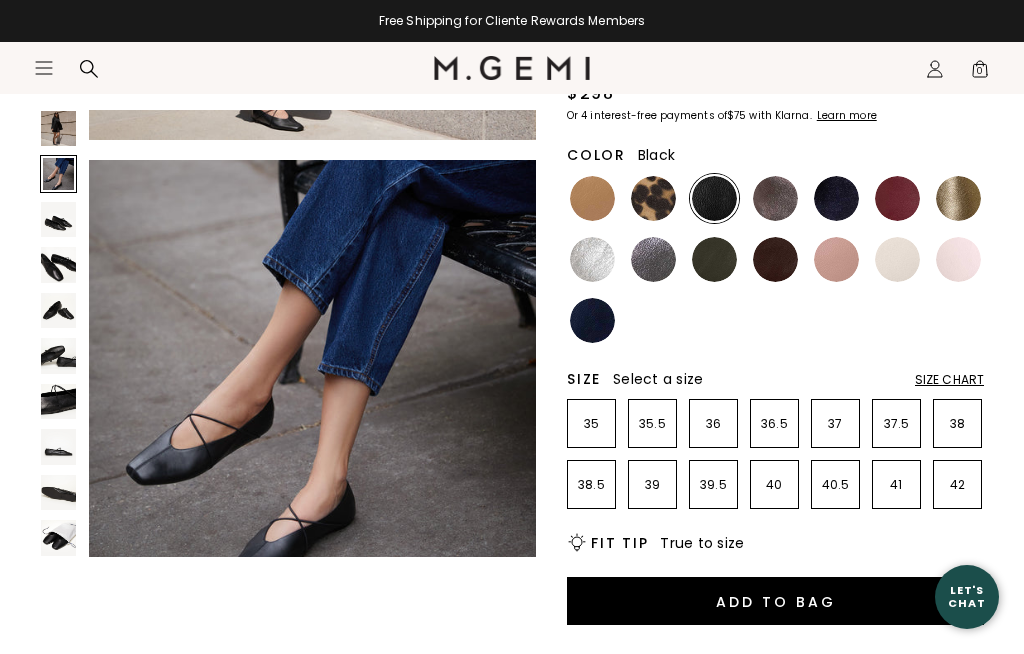 scroll, scrollTop: 467, scrollLeft: 0, axis: vertical 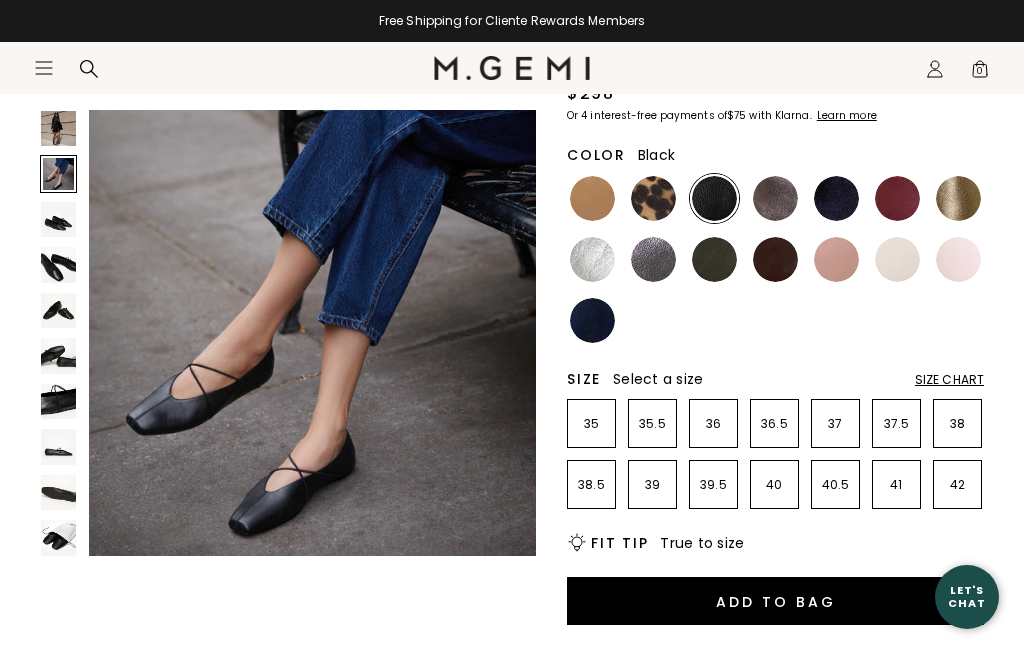 click at bounding box center [58, 219] 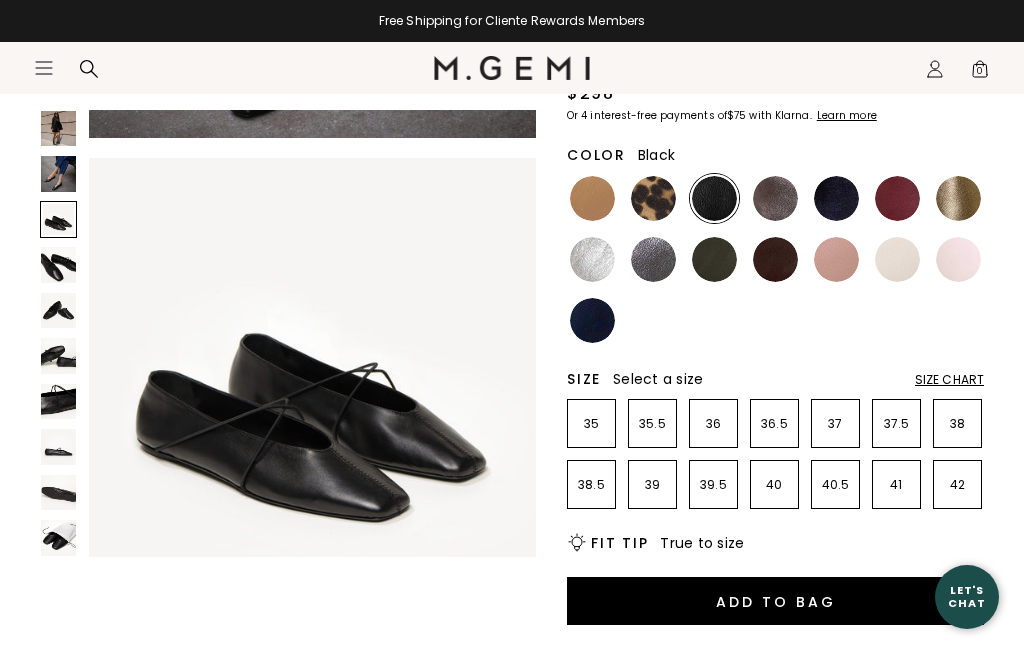 scroll, scrollTop: 933, scrollLeft: 0, axis: vertical 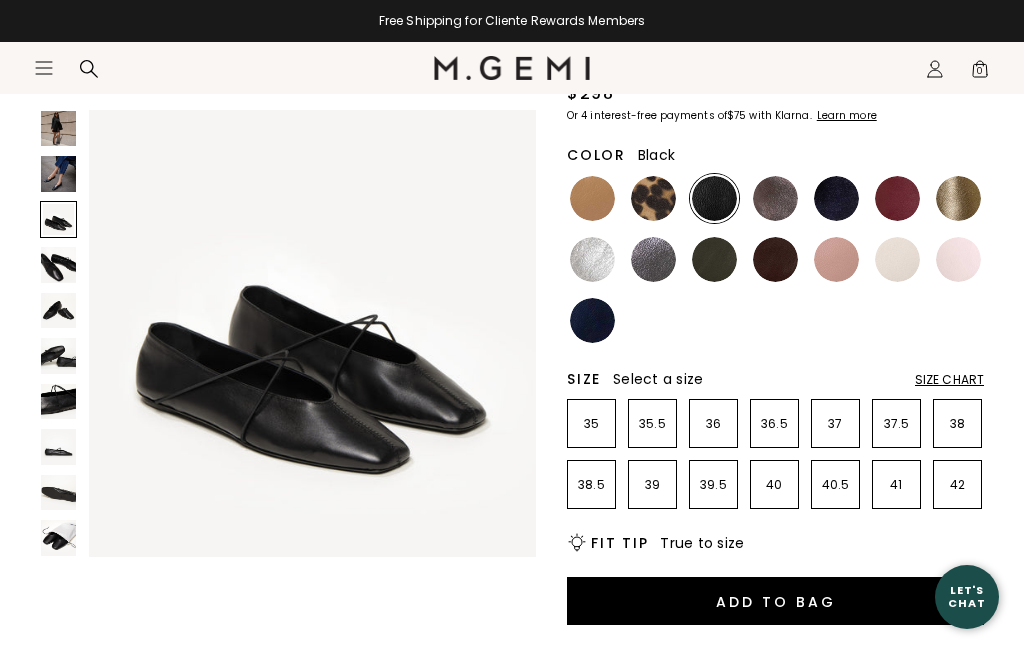click at bounding box center [58, 219] 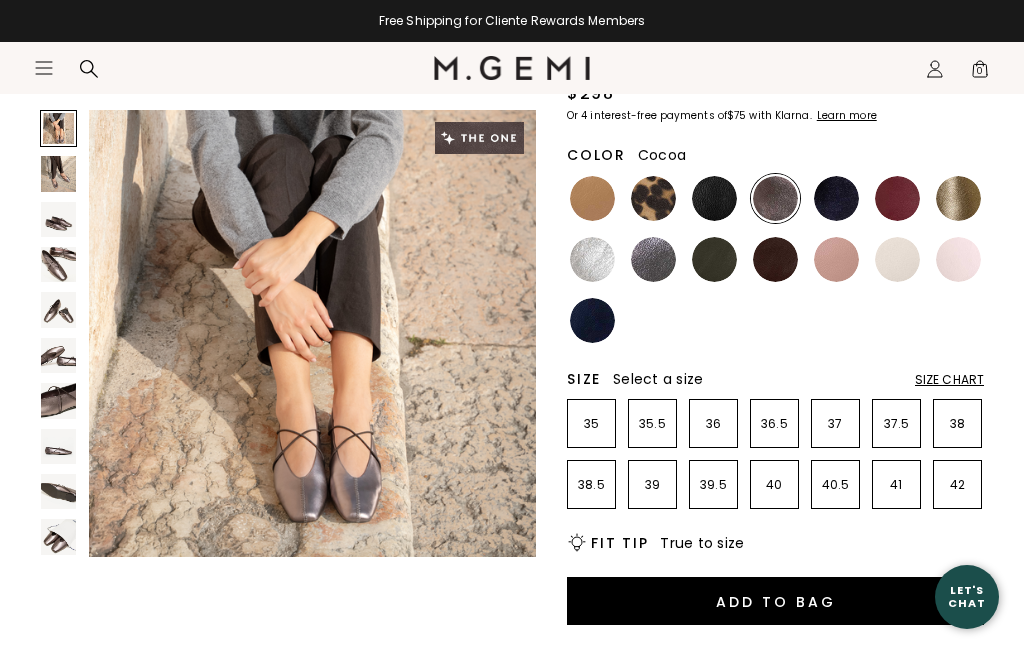 scroll, scrollTop: 0, scrollLeft: 0, axis: both 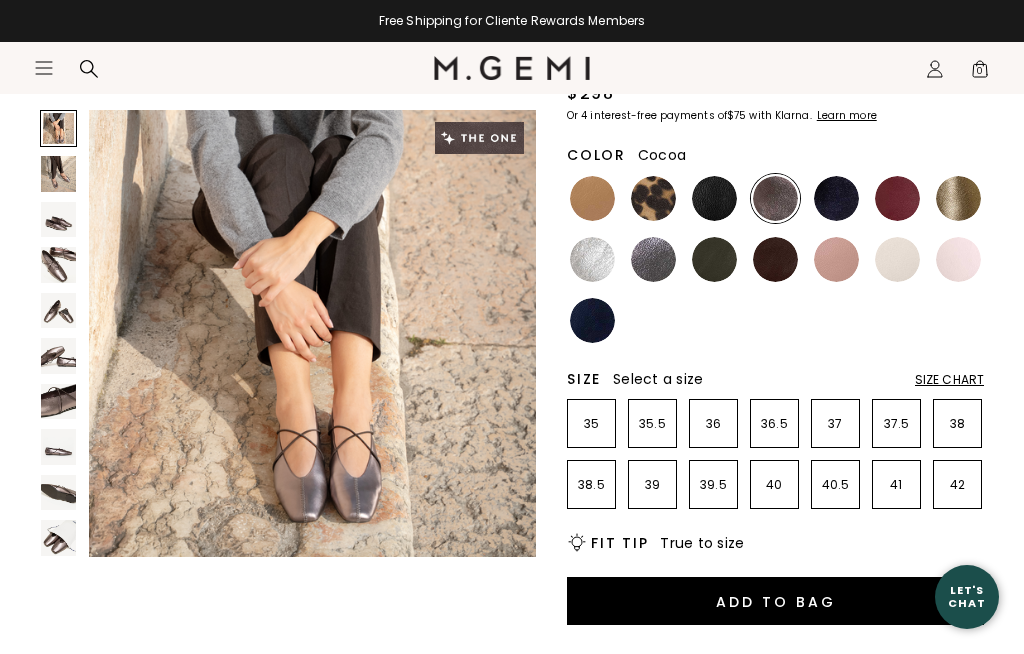 click at bounding box center [836, 198] 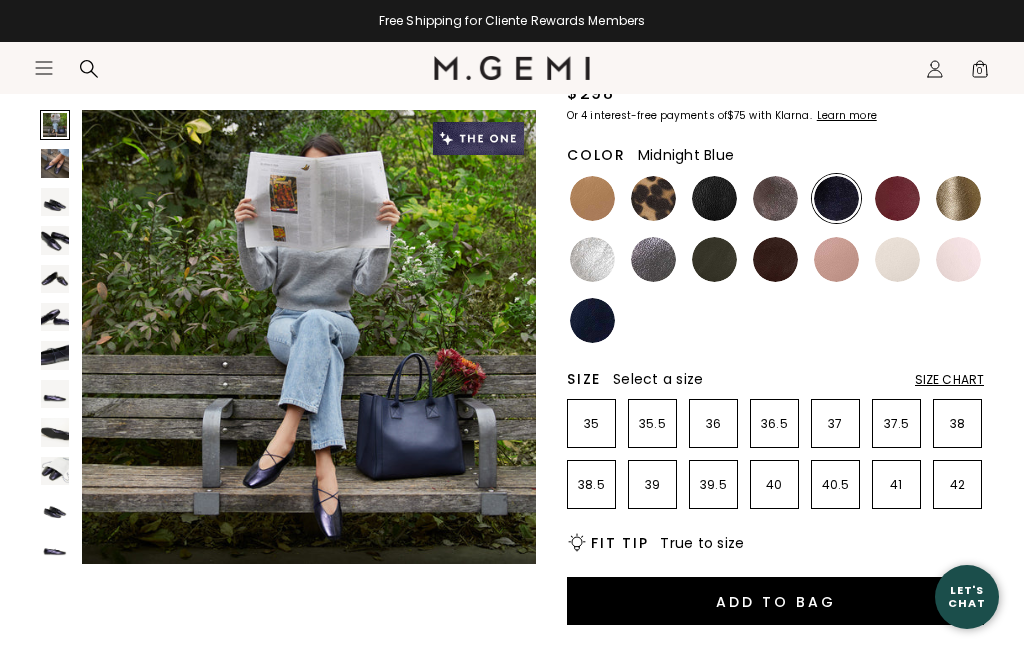 scroll, scrollTop: 0, scrollLeft: 0, axis: both 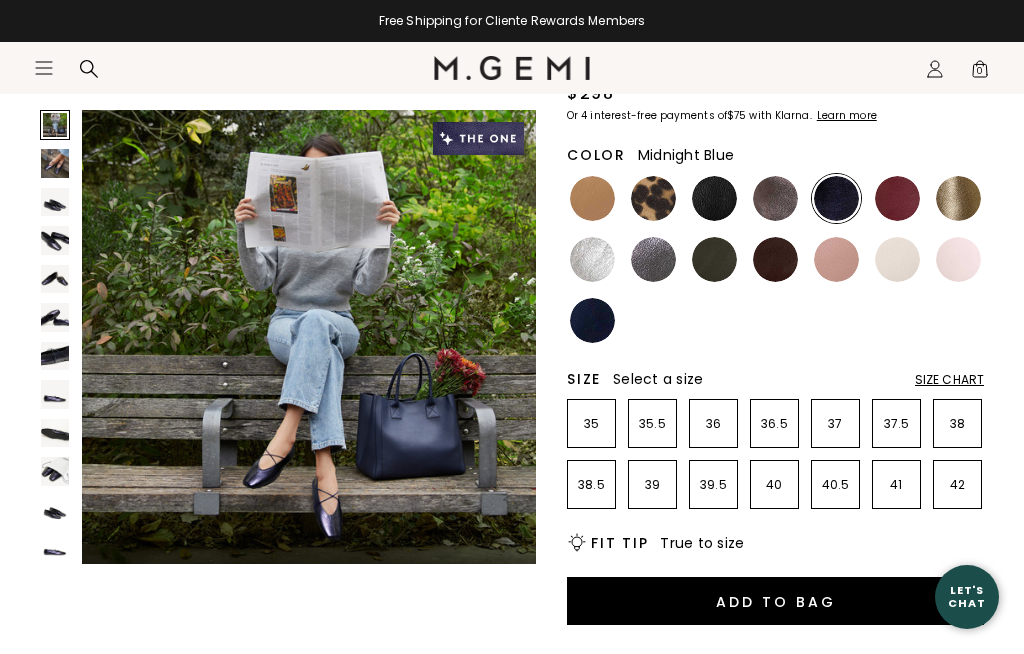 click at bounding box center [55, 340] 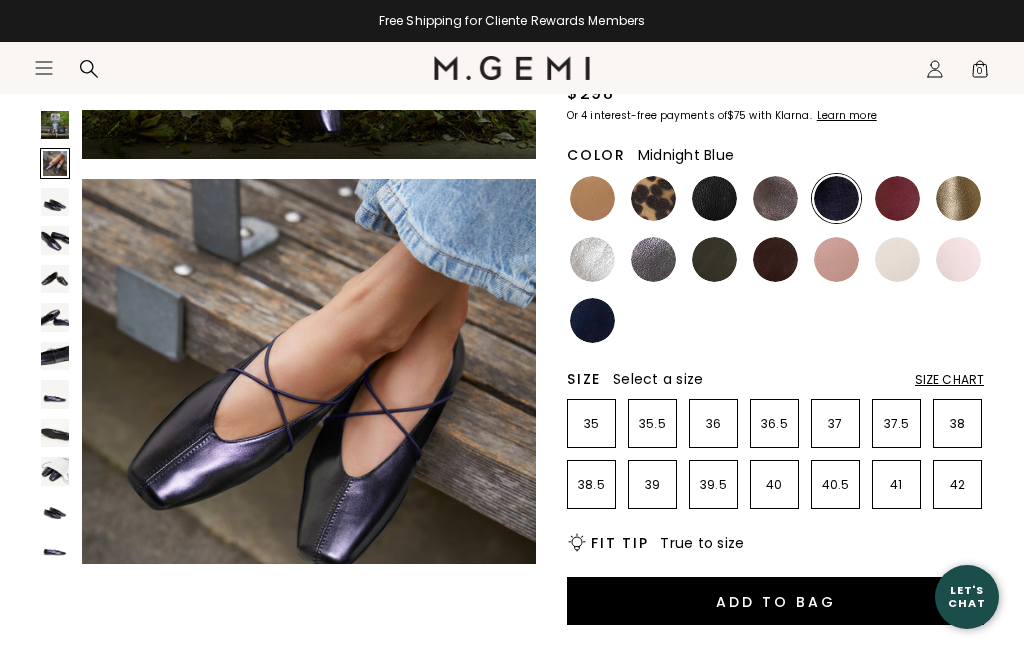 scroll, scrollTop: 474, scrollLeft: 0, axis: vertical 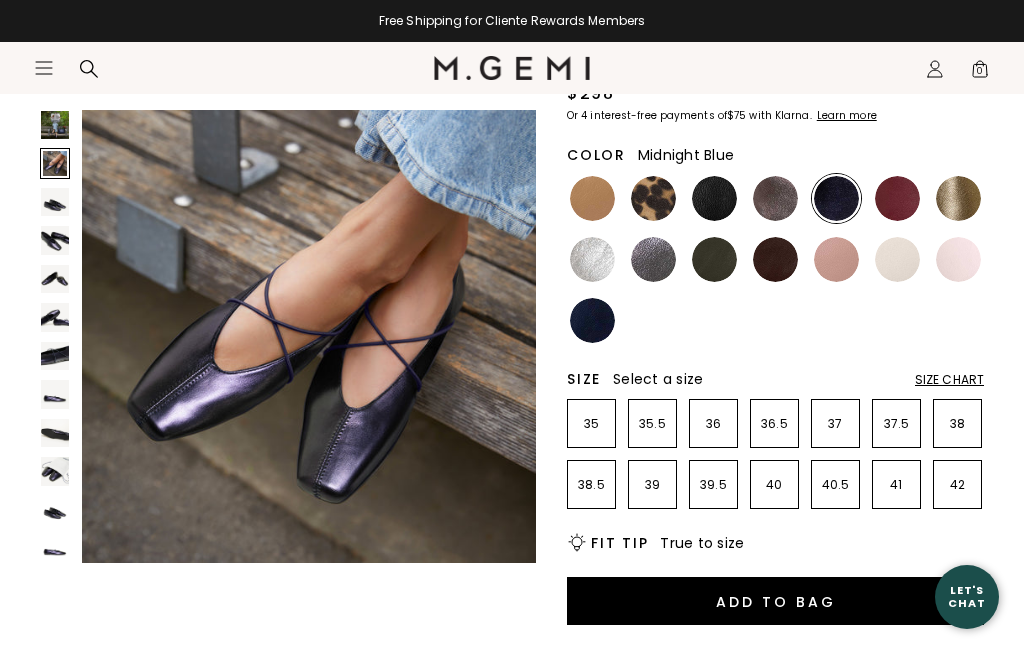 click at bounding box center (897, 198) 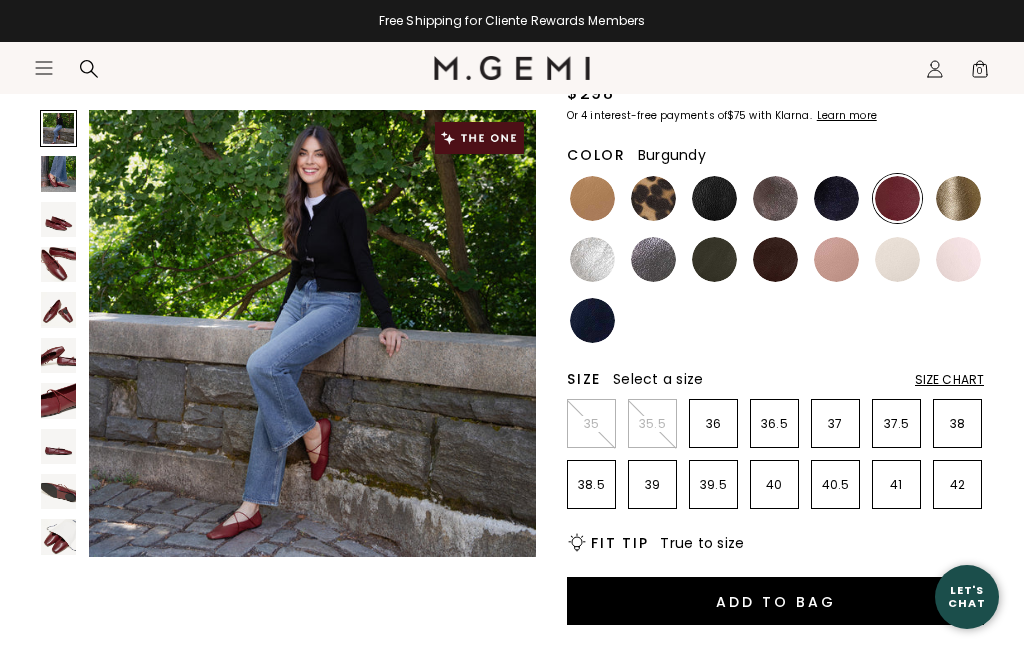 scroll, scrollTop: 0, scrollLeft: 0, axis: both 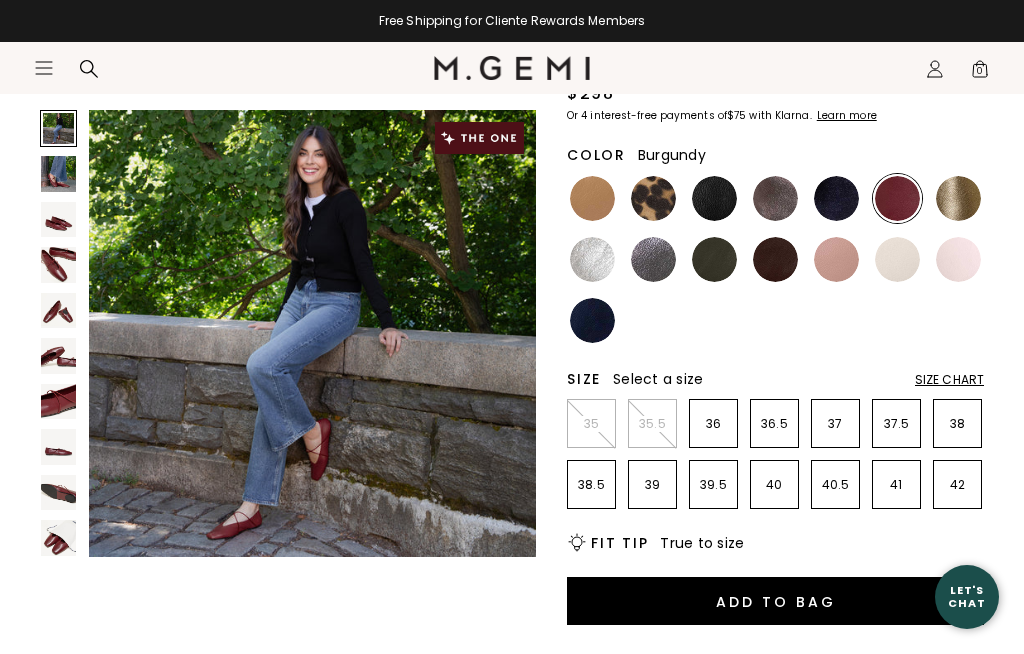 click at bounding box center [58, 264] 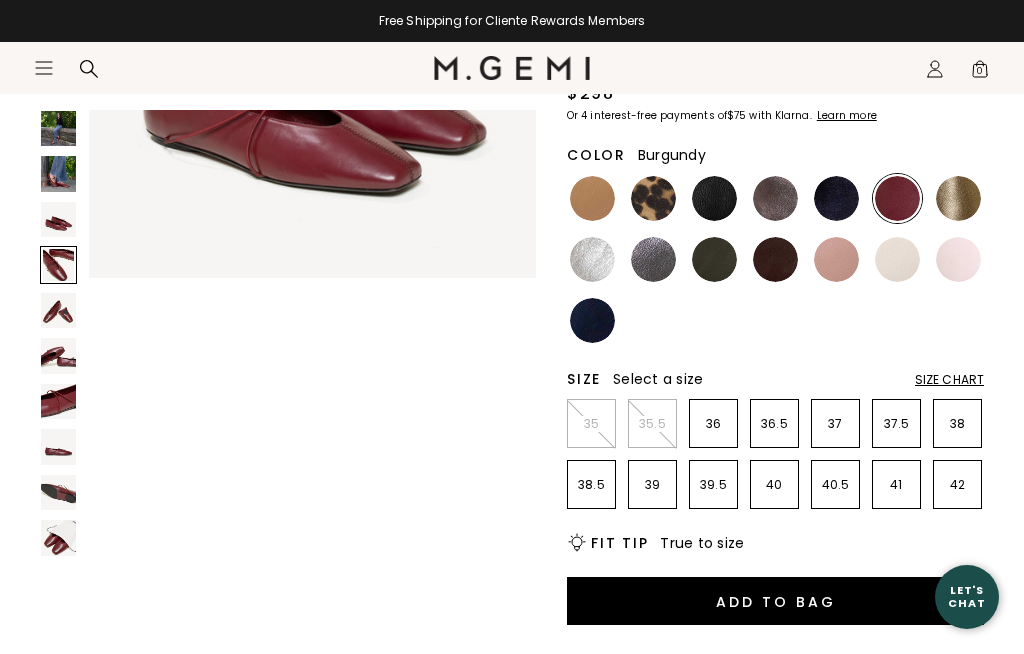 scroll, scrollTop: 1400, scrollLeft: 0, axis: vertical 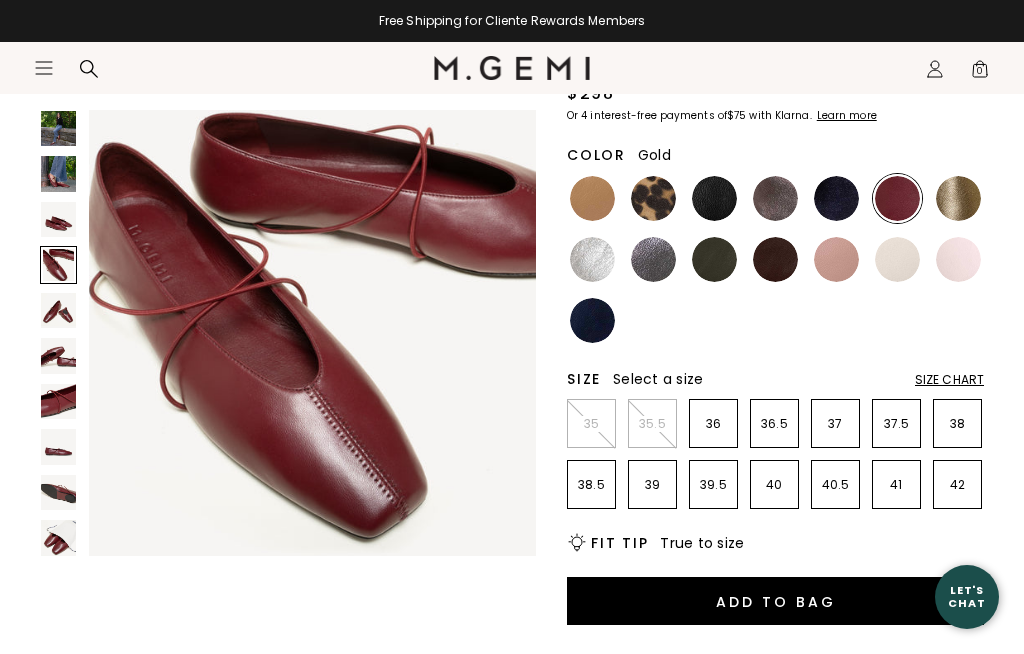 click at bounding box center (958, 198) 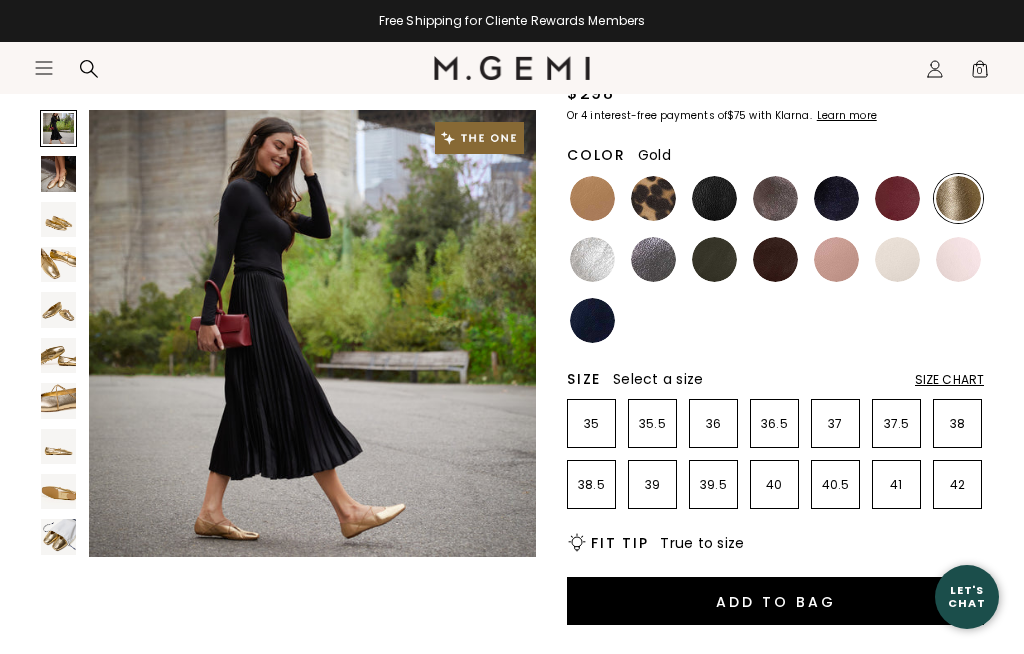 scroll, scrollTop: 0, scrollLeft: 0, axis: both 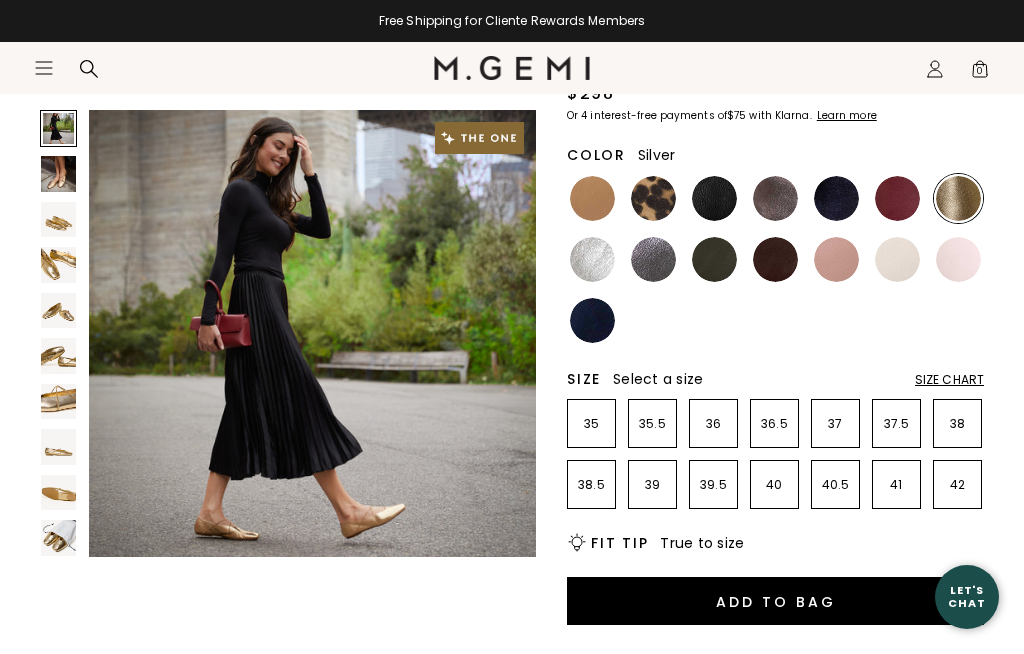 click at bounding box center [592, 259] 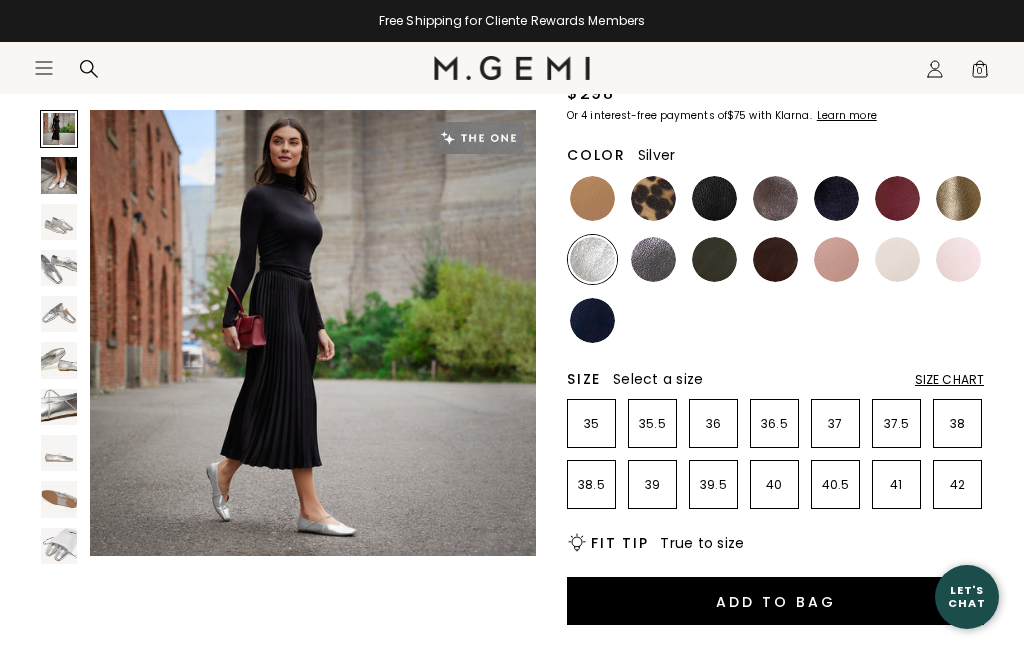 scroll, scrollTop: 0, scrollLeft: 0, axis: both 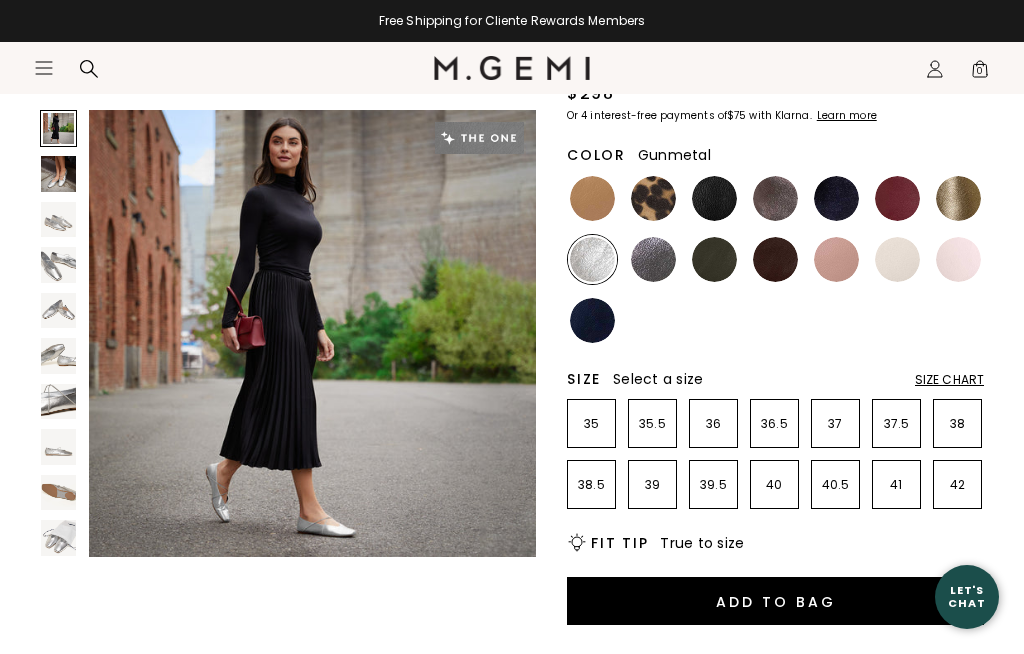 click at bounding box center [653, 259] 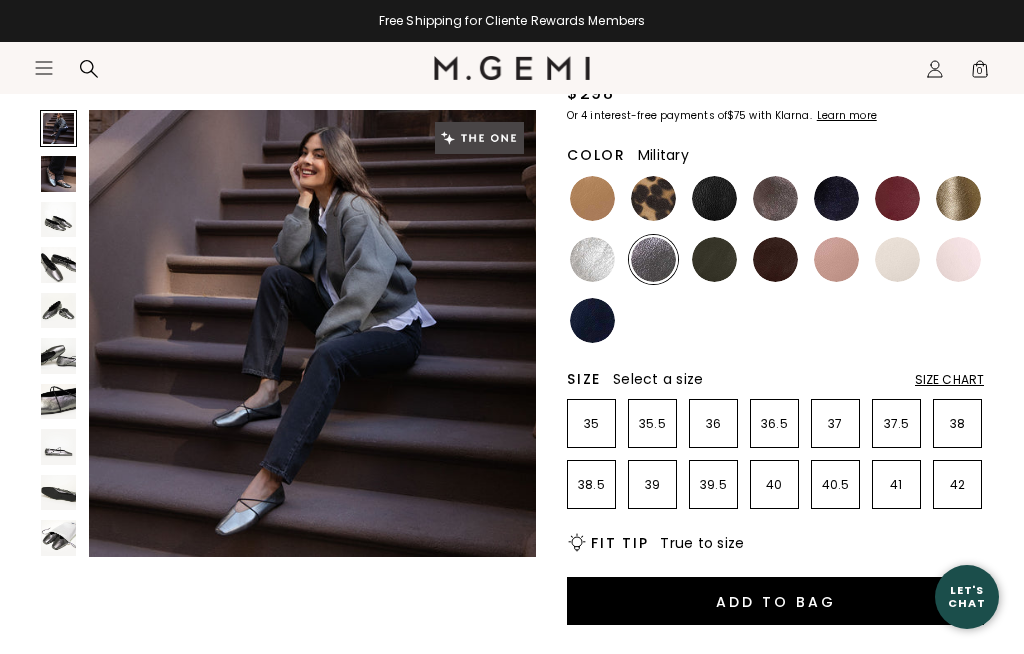 click at bounding box center [714, 259] 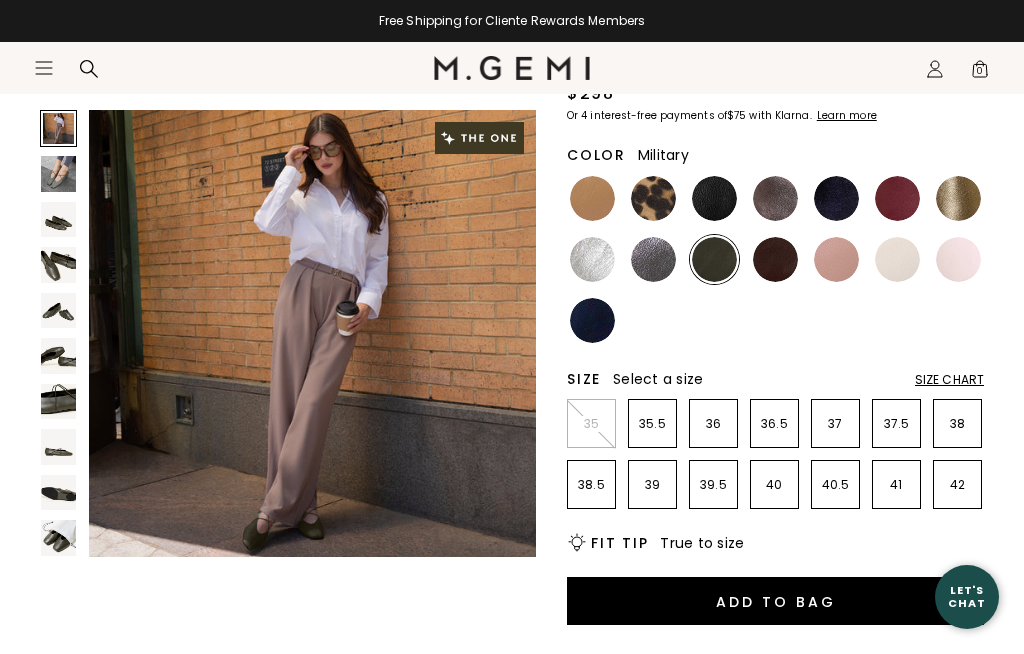 click on "Size Chart" at bounding box center (949, 380) 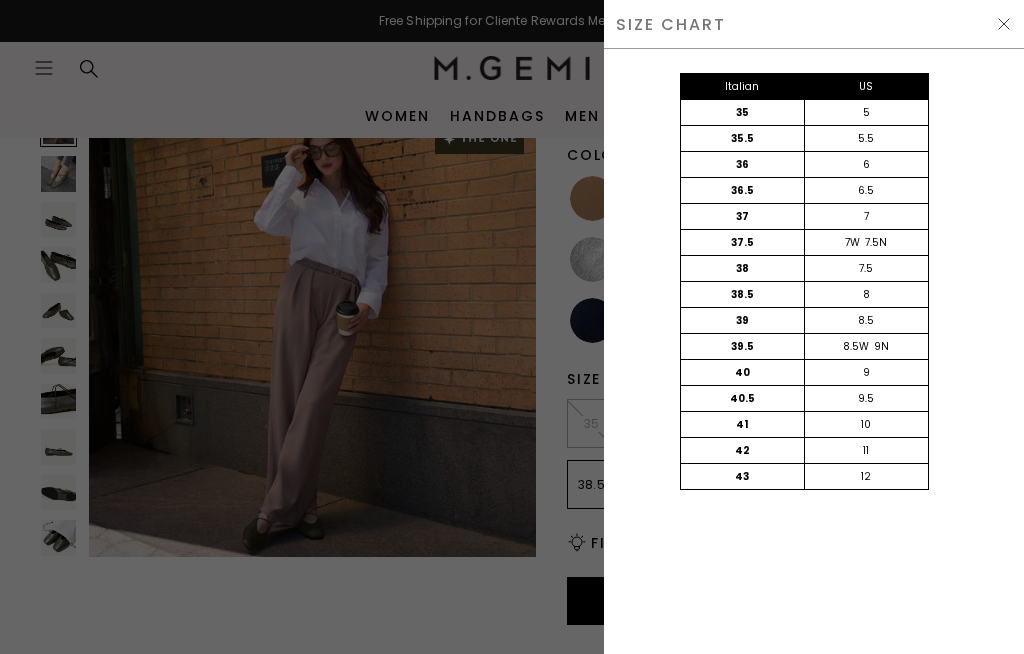 scroll, scrollTop: 0, scrollLeft: 0, axis: both 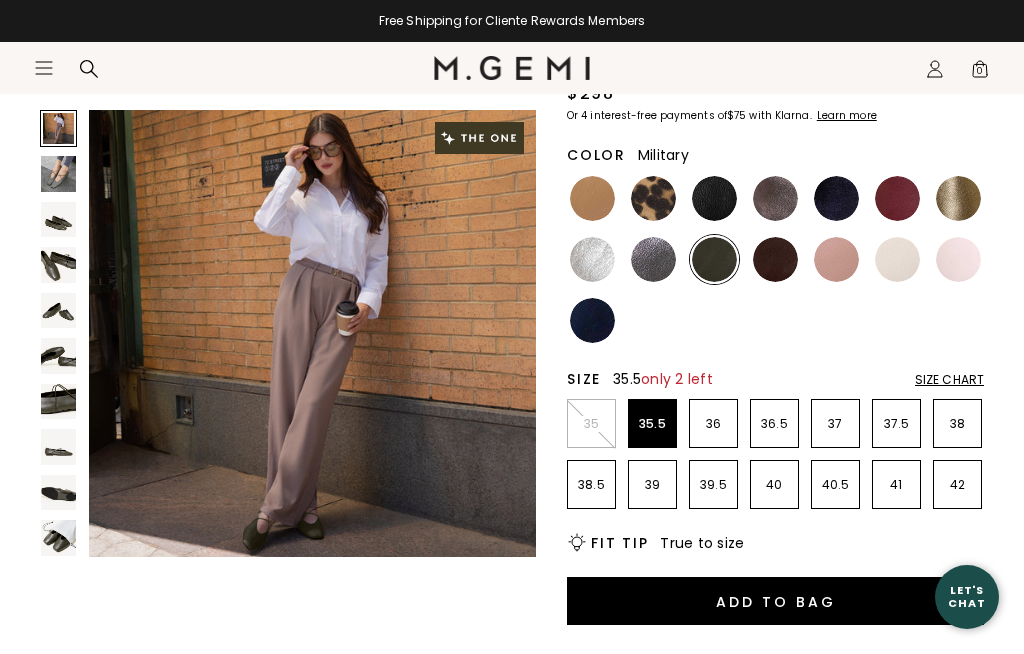 click on "35.5" at bounding box center [652, 423] 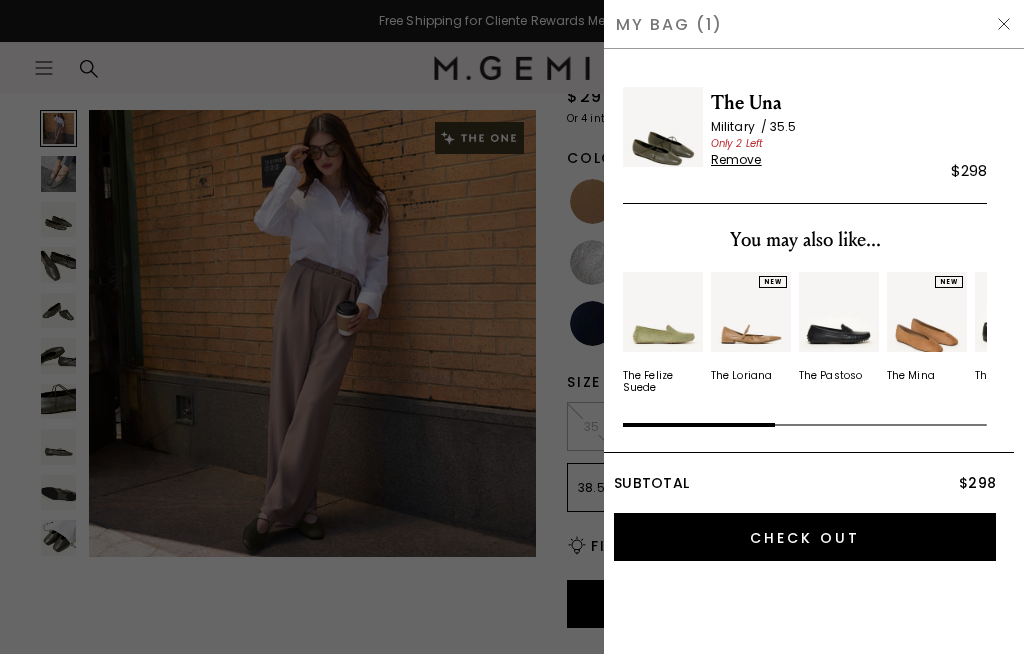 scroll, scrollTop: 0, scrollLeft: 0, axis: both 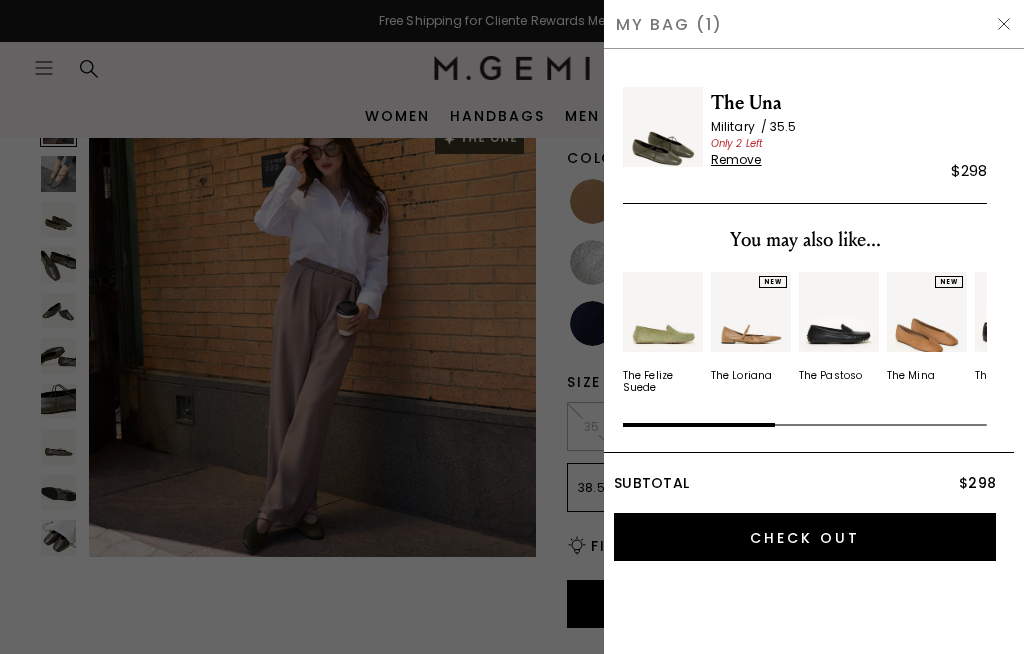 click on "My Bag (1)" at bounding box center [814, 24] 